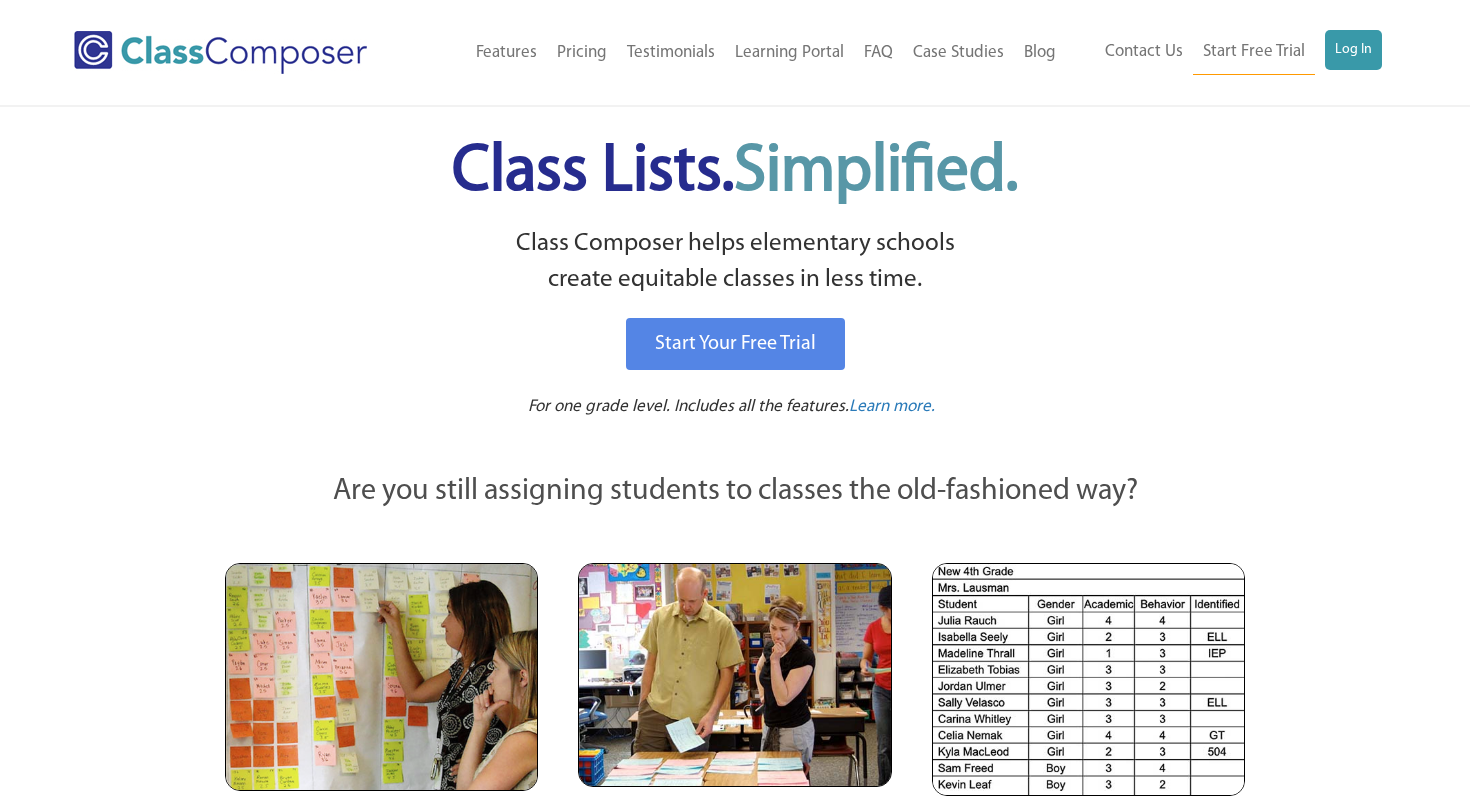 scroll, scrollTop: 0, scrollLeft: 0, axis: both 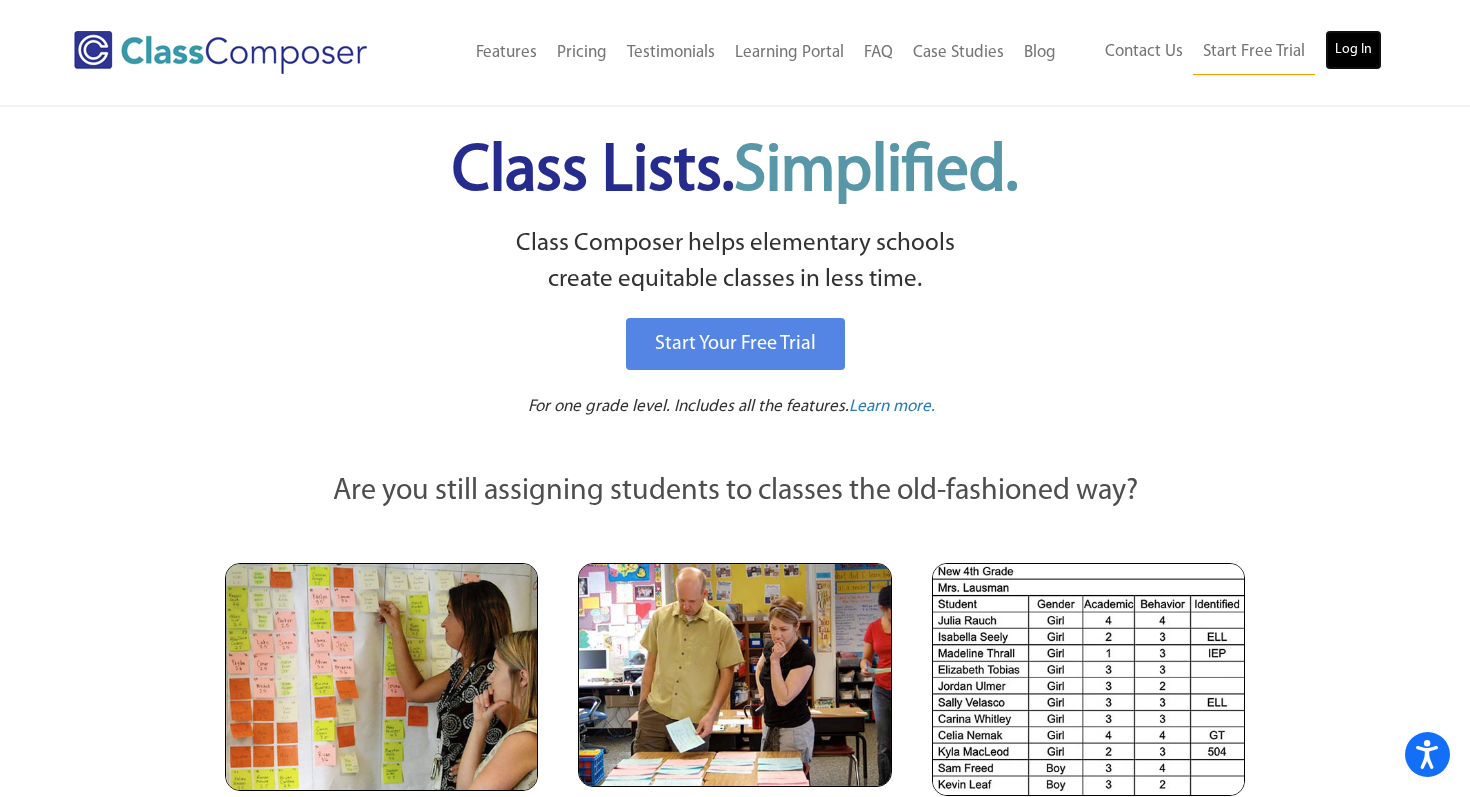 click on "Log In" at bounding box center (1353, 50) 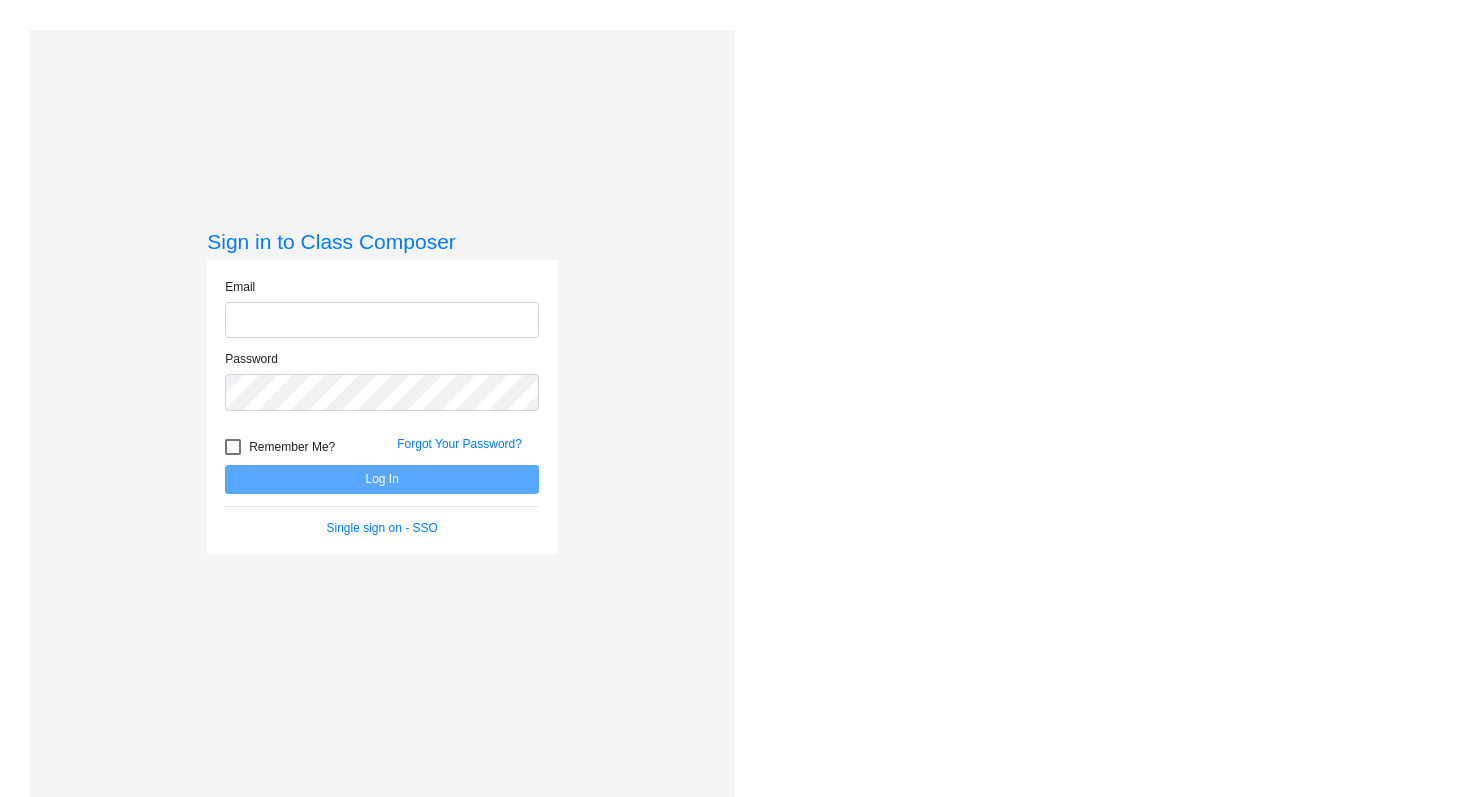 scroll, scrollTop: 0, scrollLeft: 0, axis: both 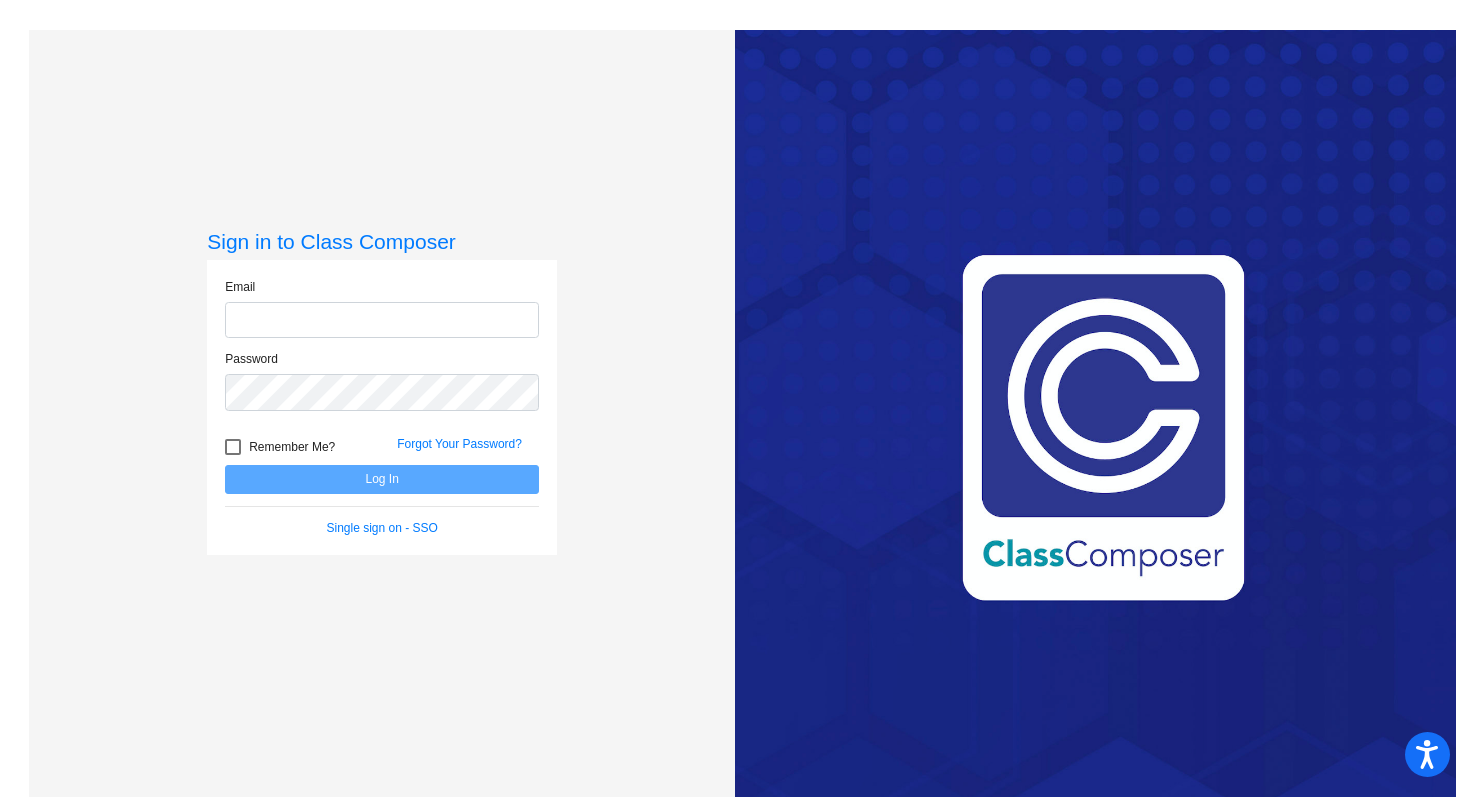 click 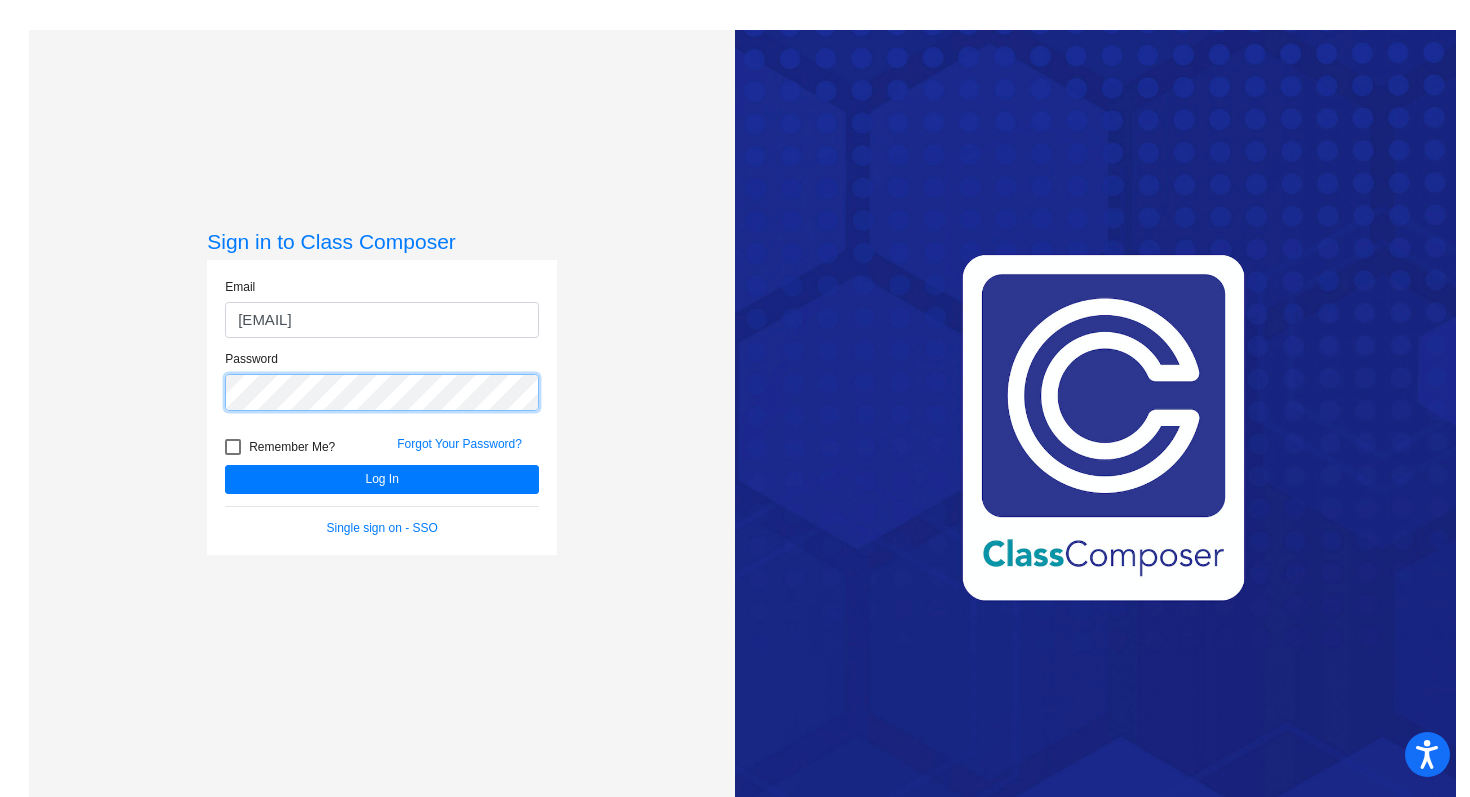 click on "Log In" 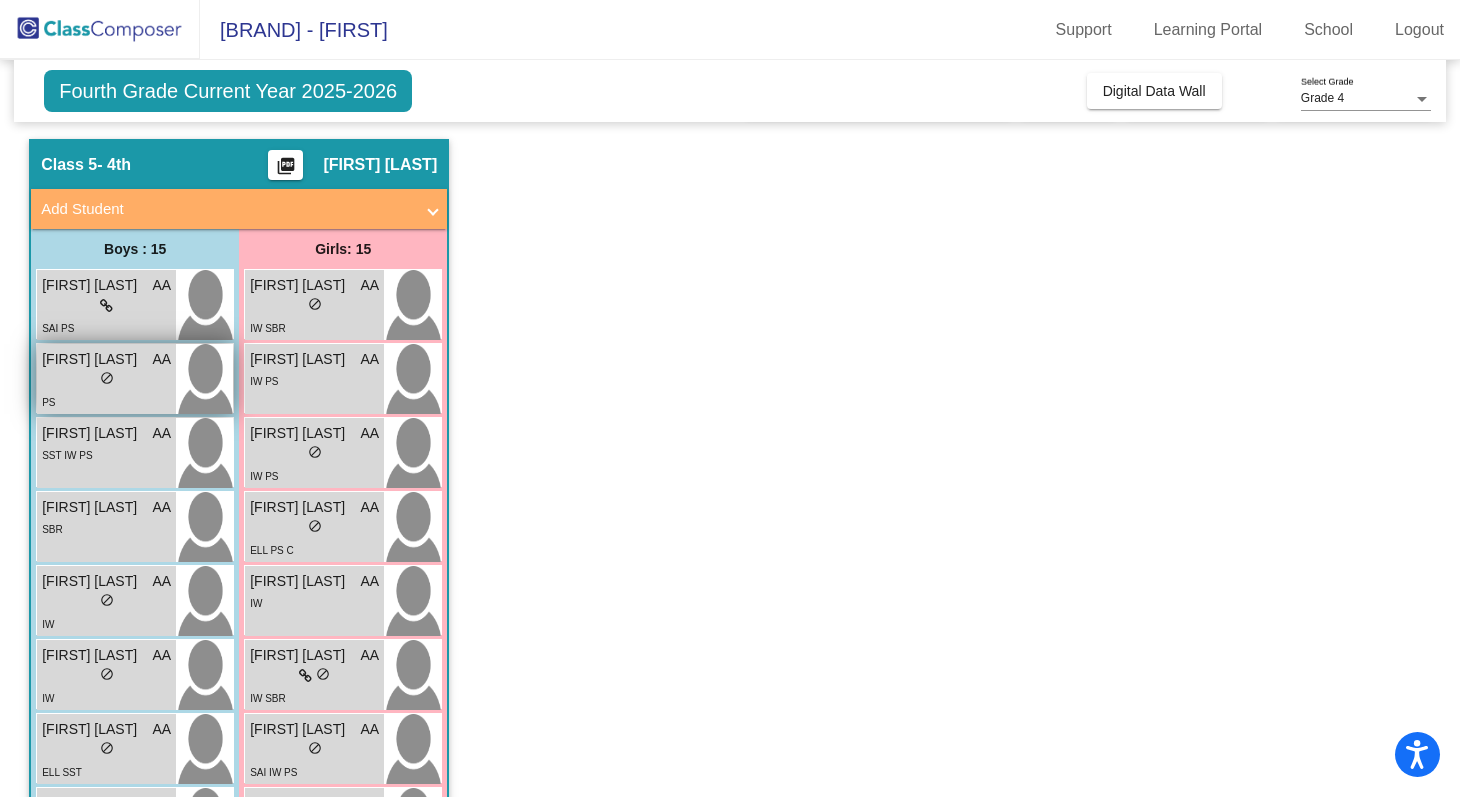 scroll, scrollTop: 0, scrollLeft: 0, axis: both 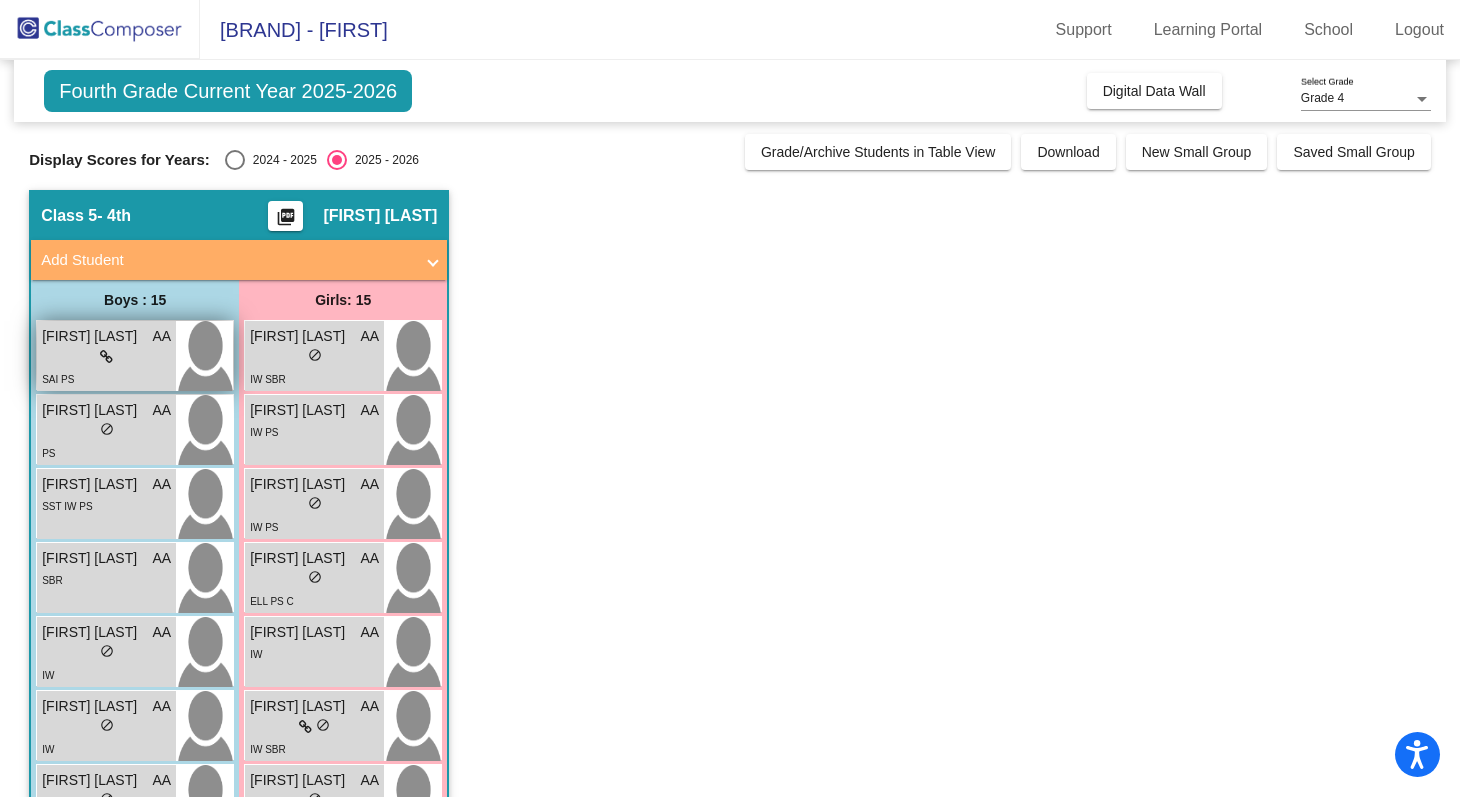 click at bounding box center (204, 356) 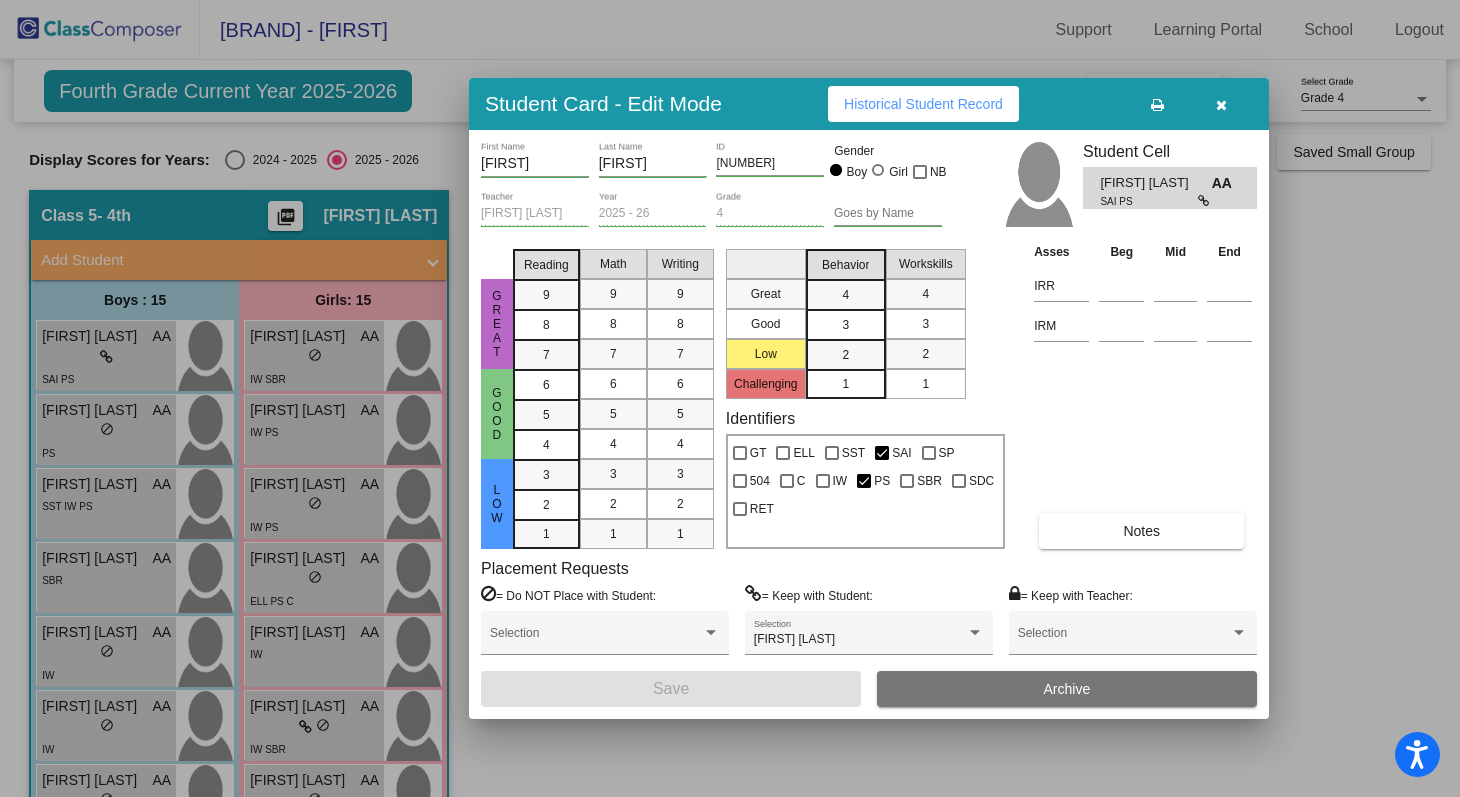 scroll, scrollTop: 0, scrollLeft: 0, axis: both 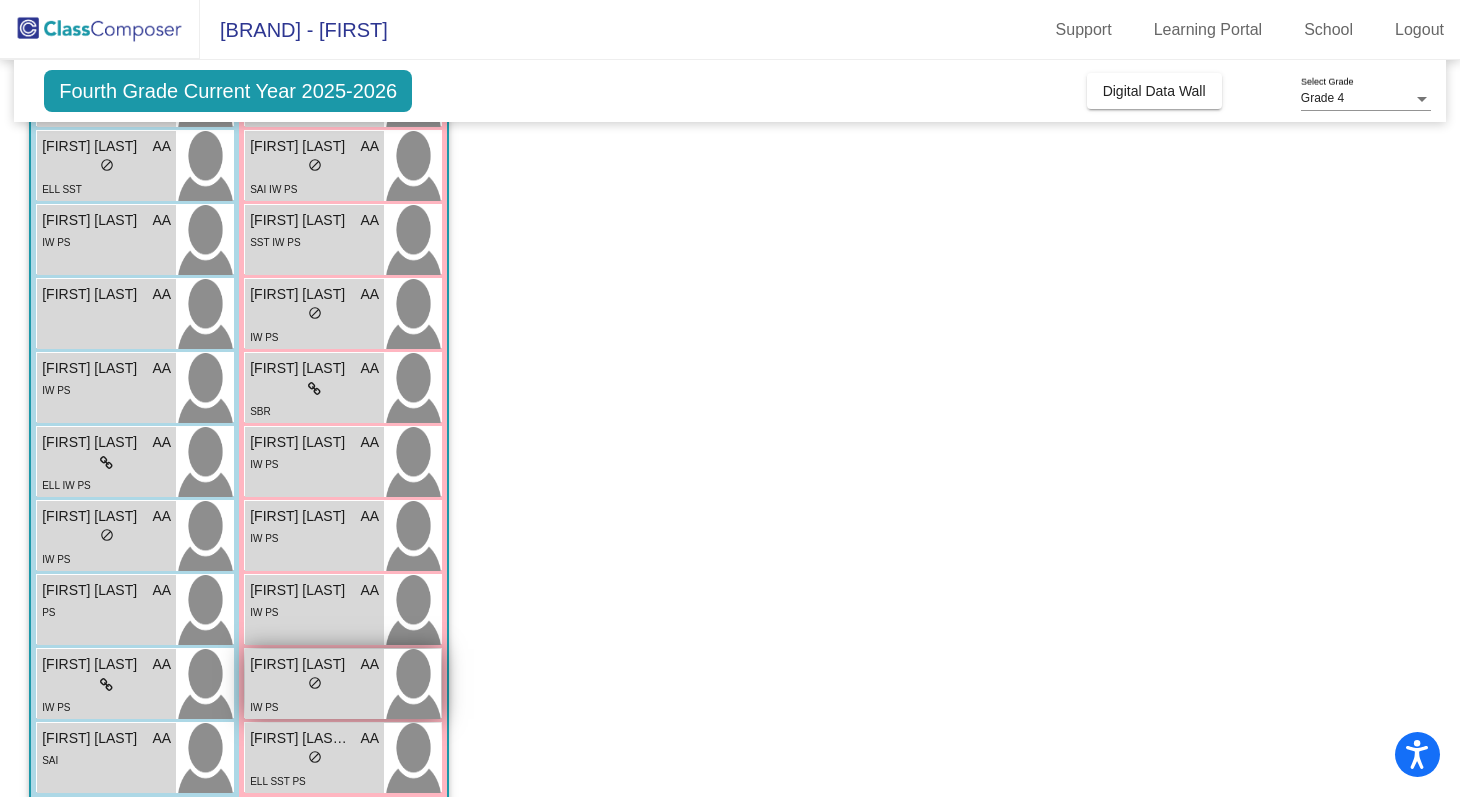 click on "[FIRST] [LAST] AA" at bounding box center (314, 664) 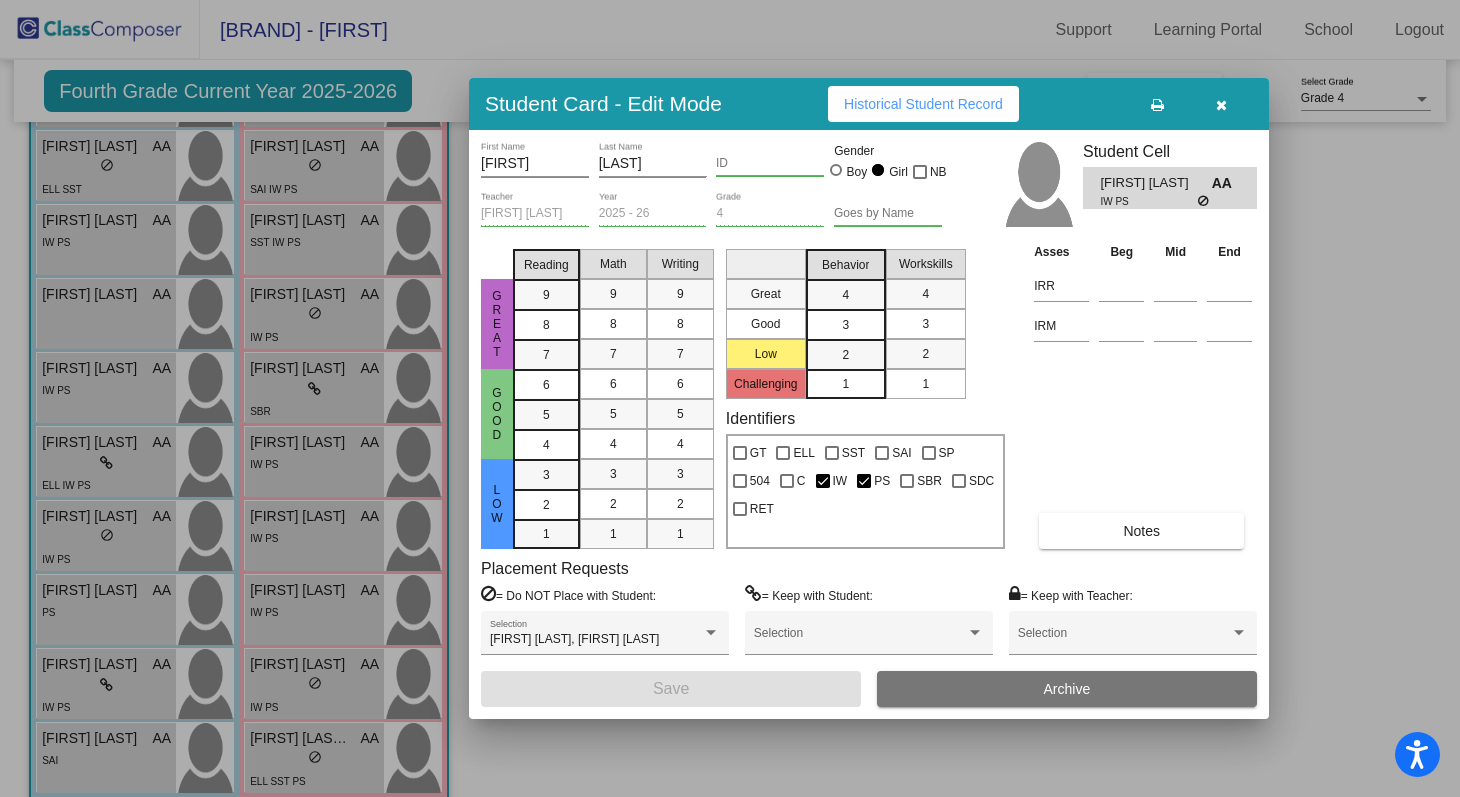click on "Notes" at bounding box center [1141, 531] 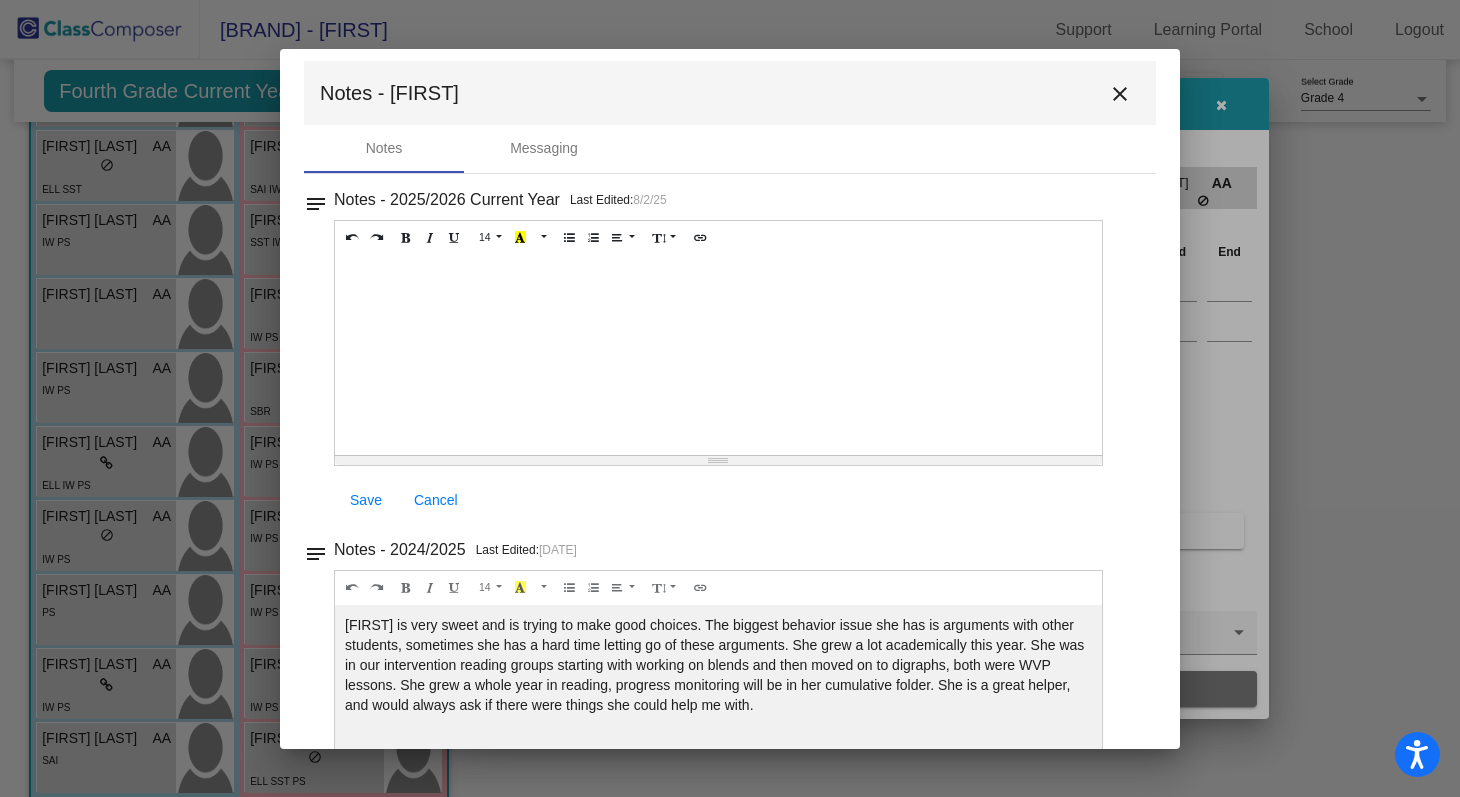 scroll, scrollTop: 0, scrollLeft: 0, axis: both 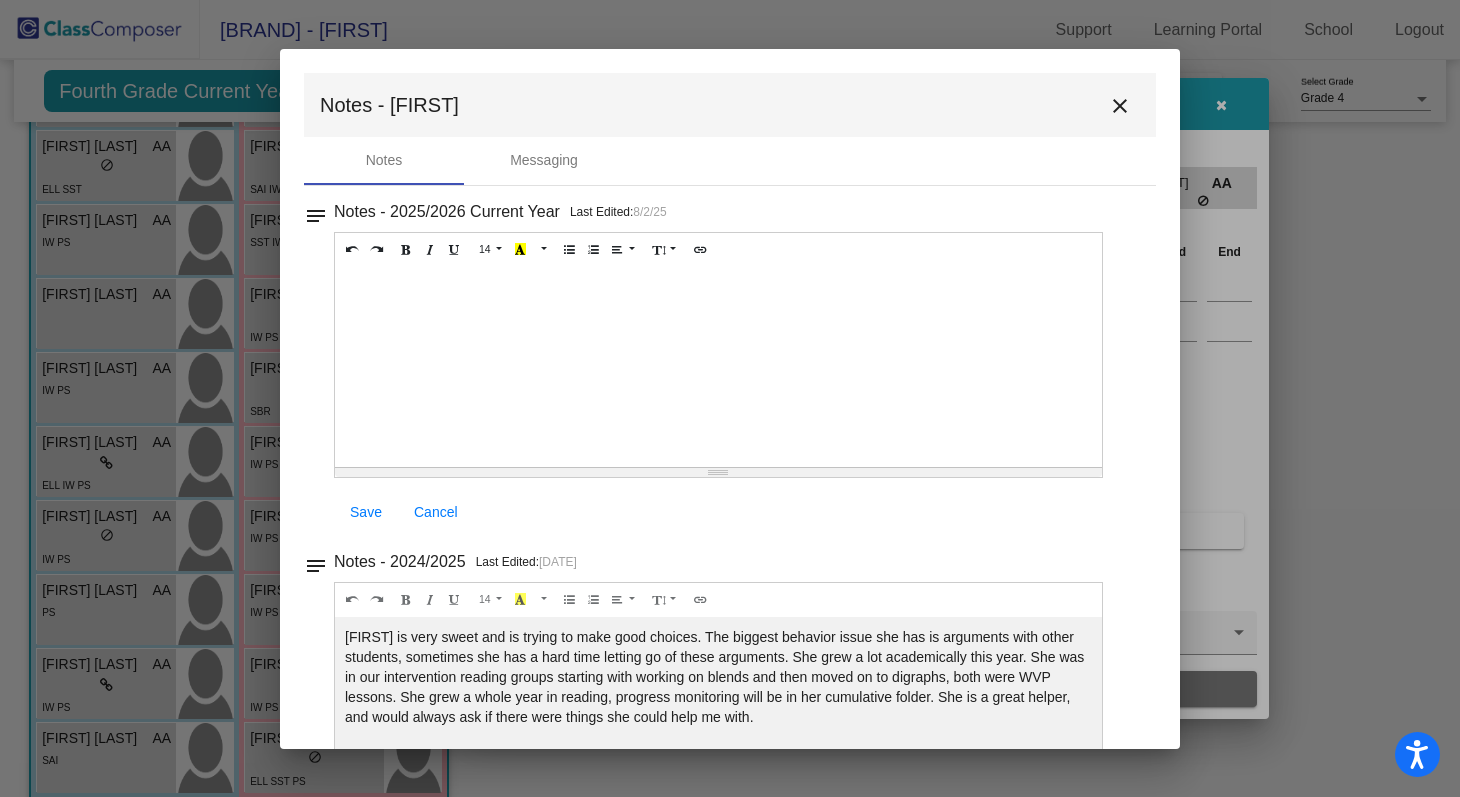 click on "close" at bounding box center [1120, 106] 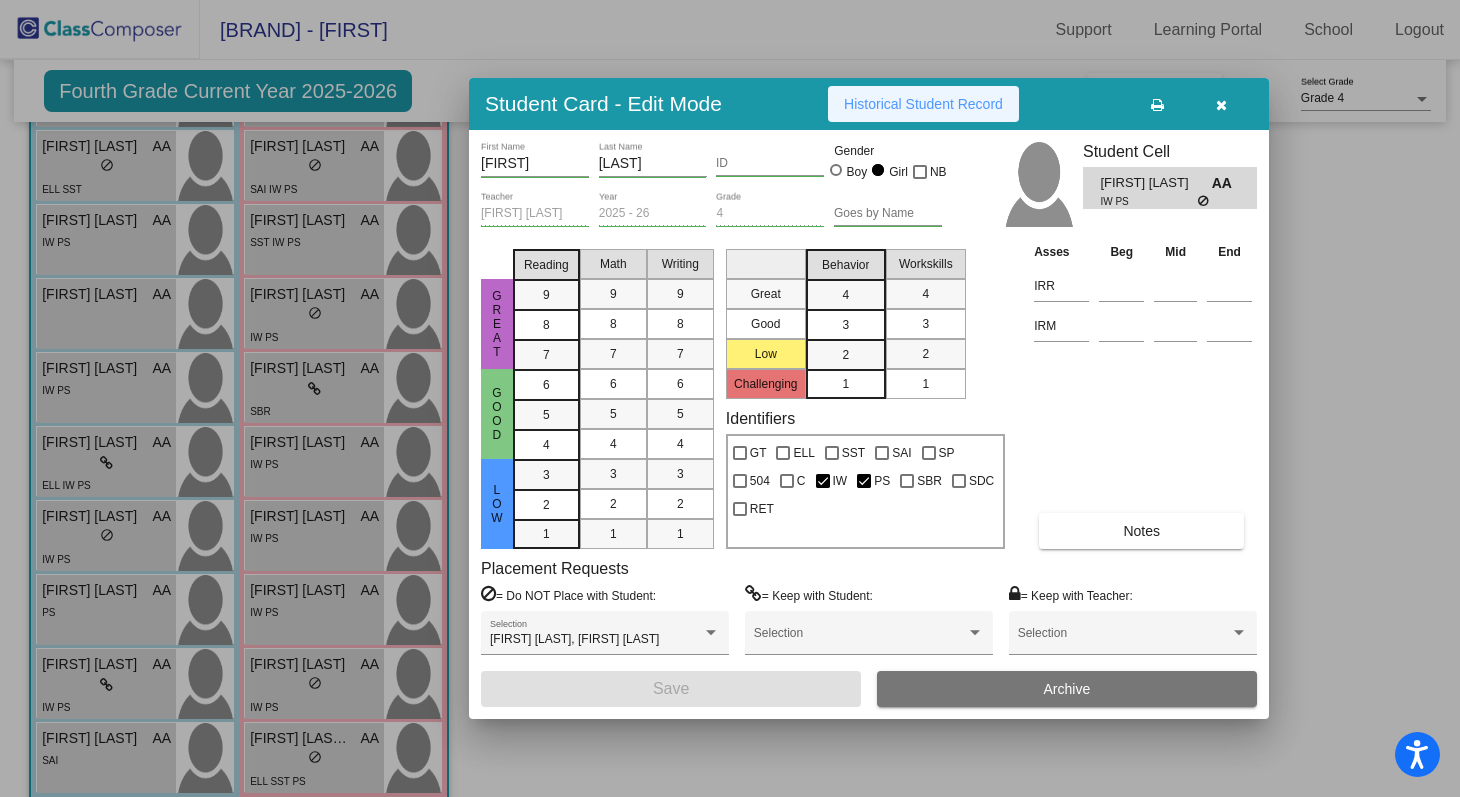 click on "Historical Student Record" at bounding box center (923, 104) 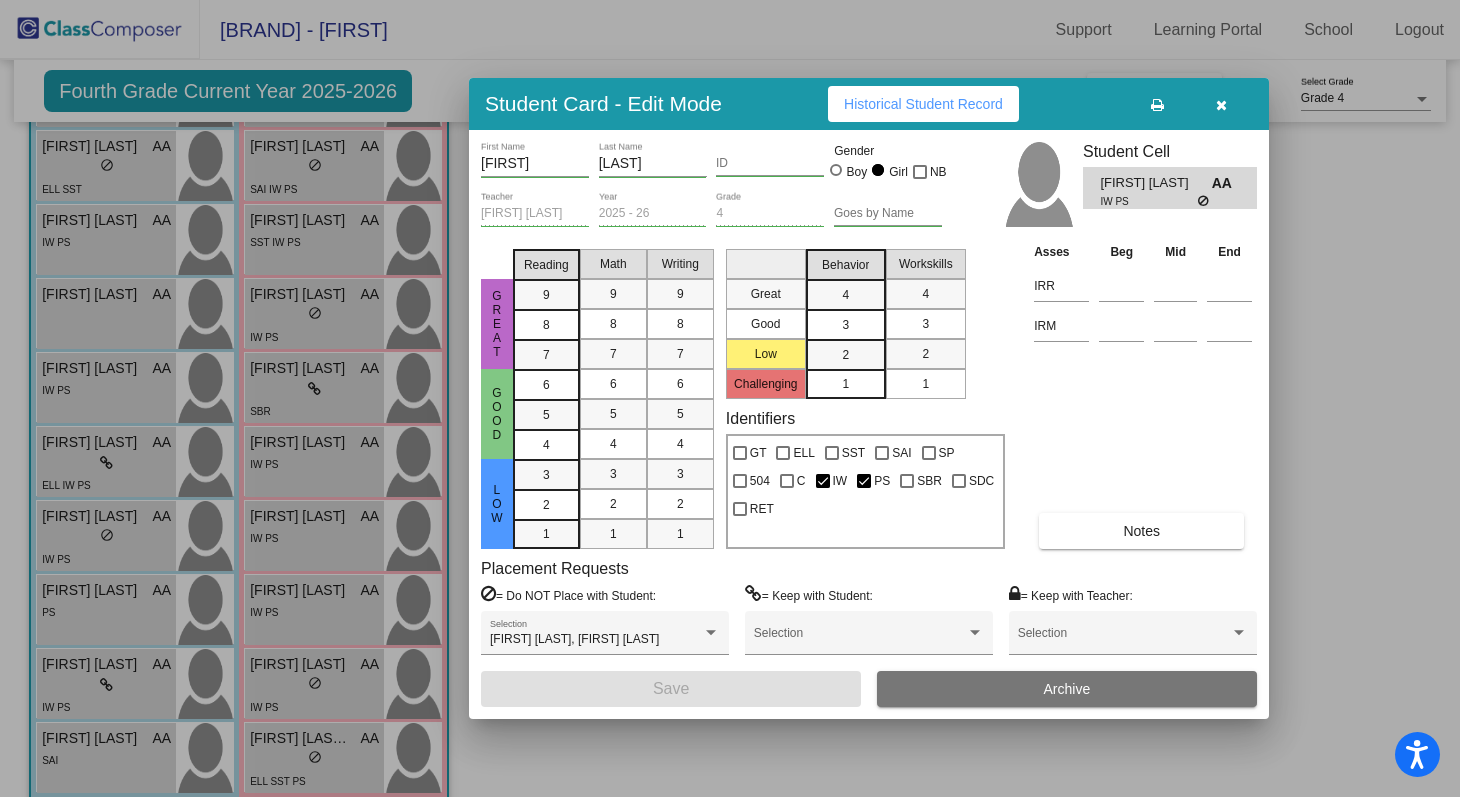 click at bounding box center (730, 398) 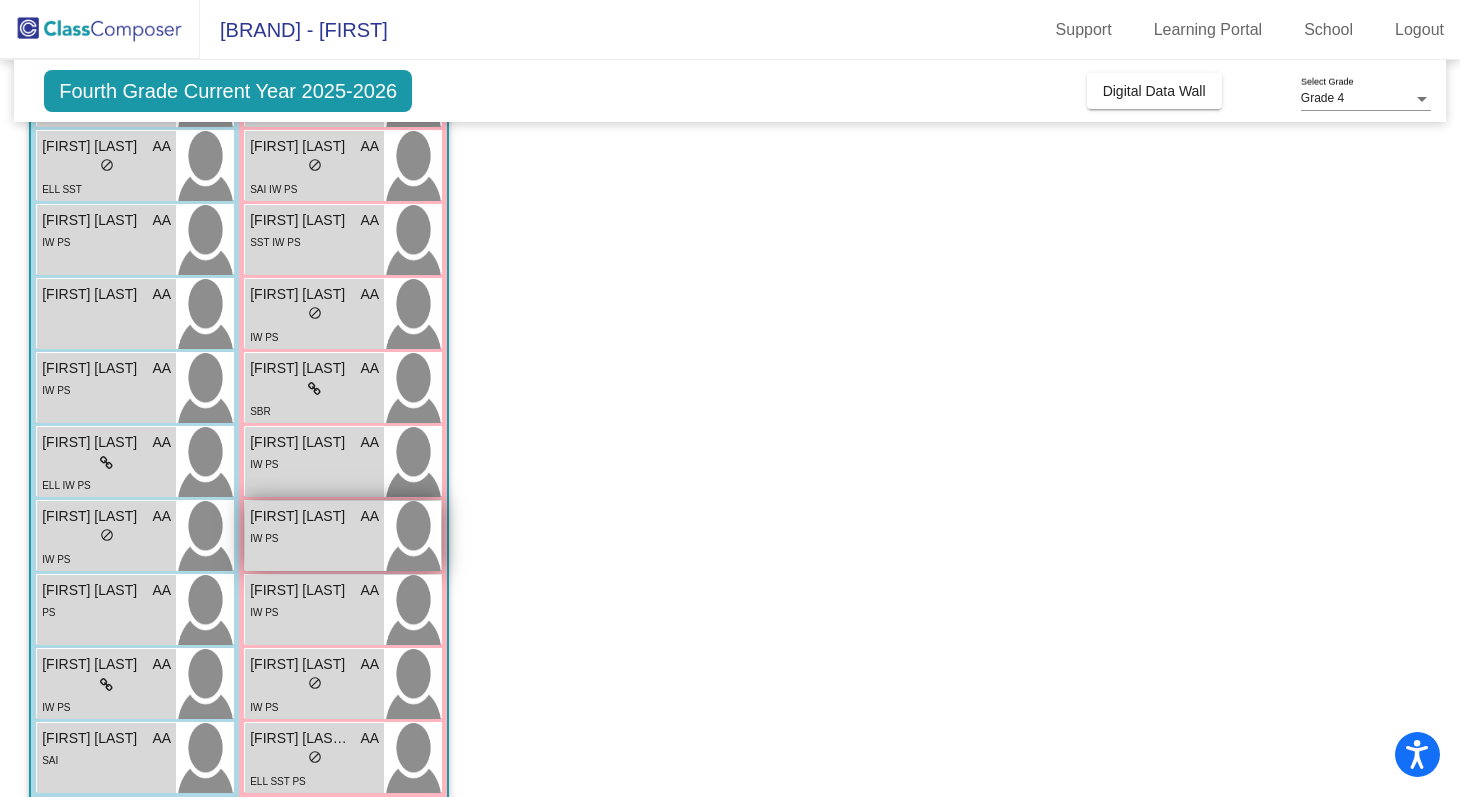click on "[FIRST] [LAST] AA" at bounding box center [314, 516] 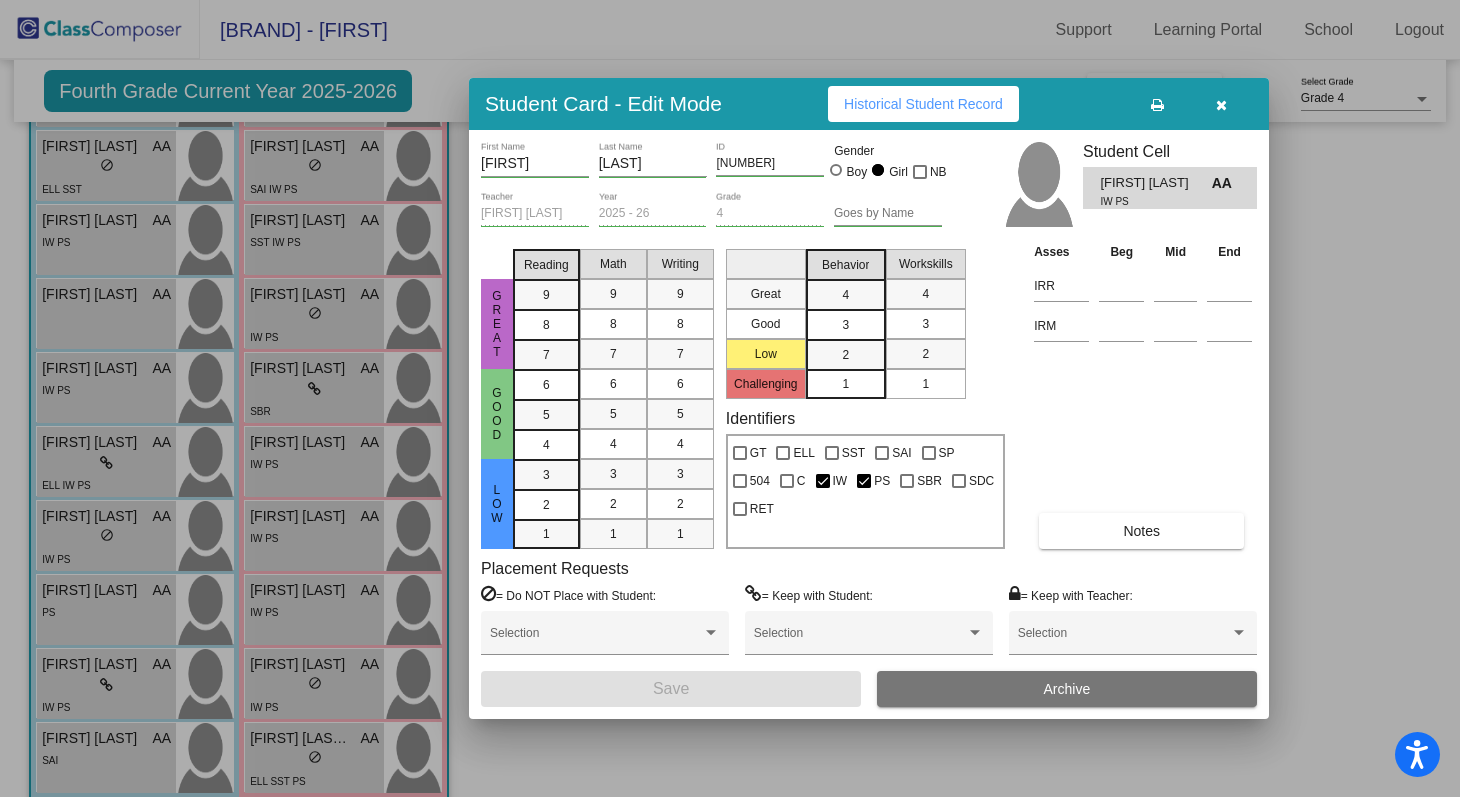 click on "Notes" at bounding box center (1141, 531) 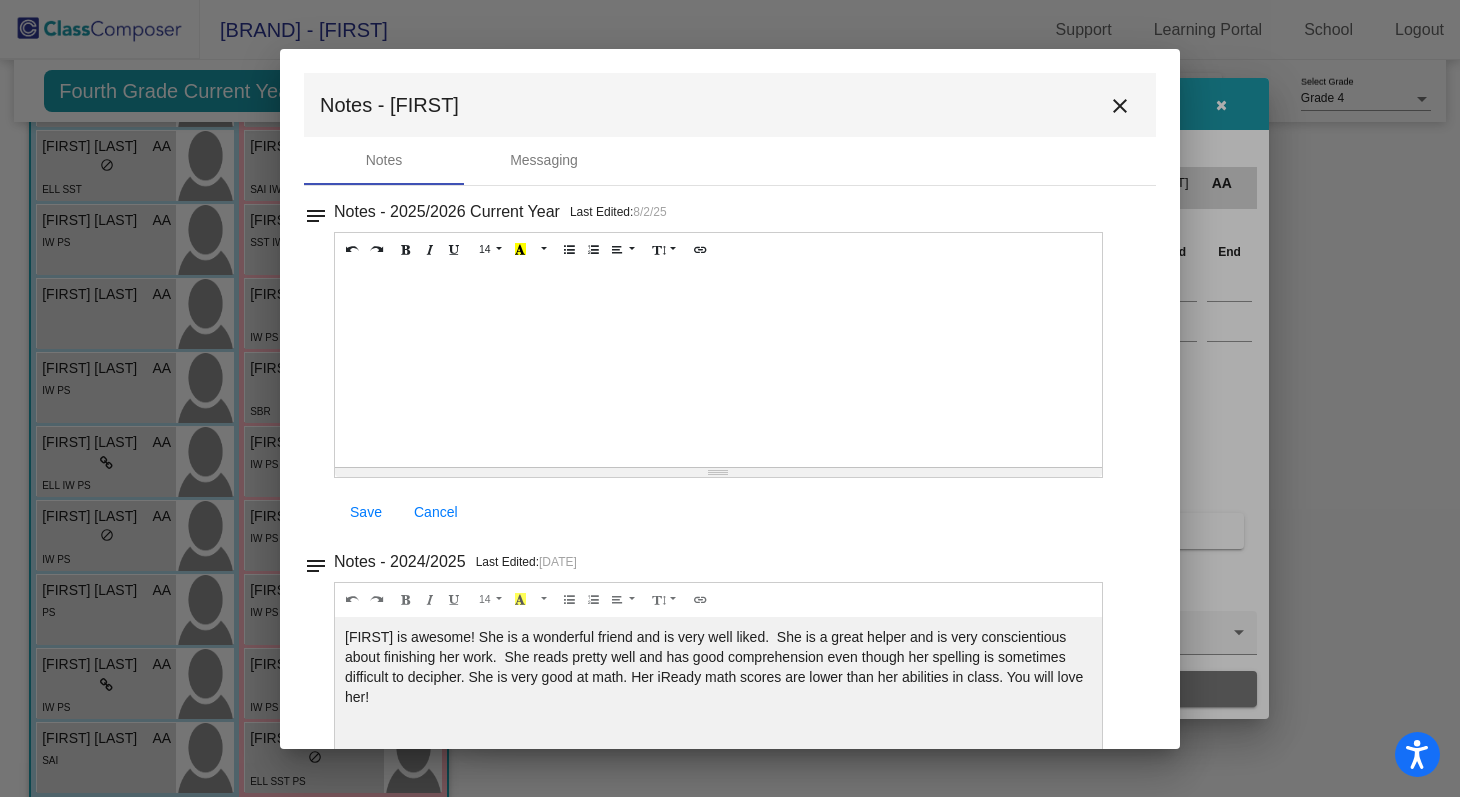 click on "Notes - 2025/2026 Current Year Last Edited:   8/2/25 14    8  9  10  11  12  14  18  24  36   Background Color Transparent Select #ffff00 Text Color Reset to default Select #000000      1.0  1.2  1.4  1.5  1.6  1.8  2.0  3.0   100% 50% 25% Save Cancel" at bounding box center [738, 367] 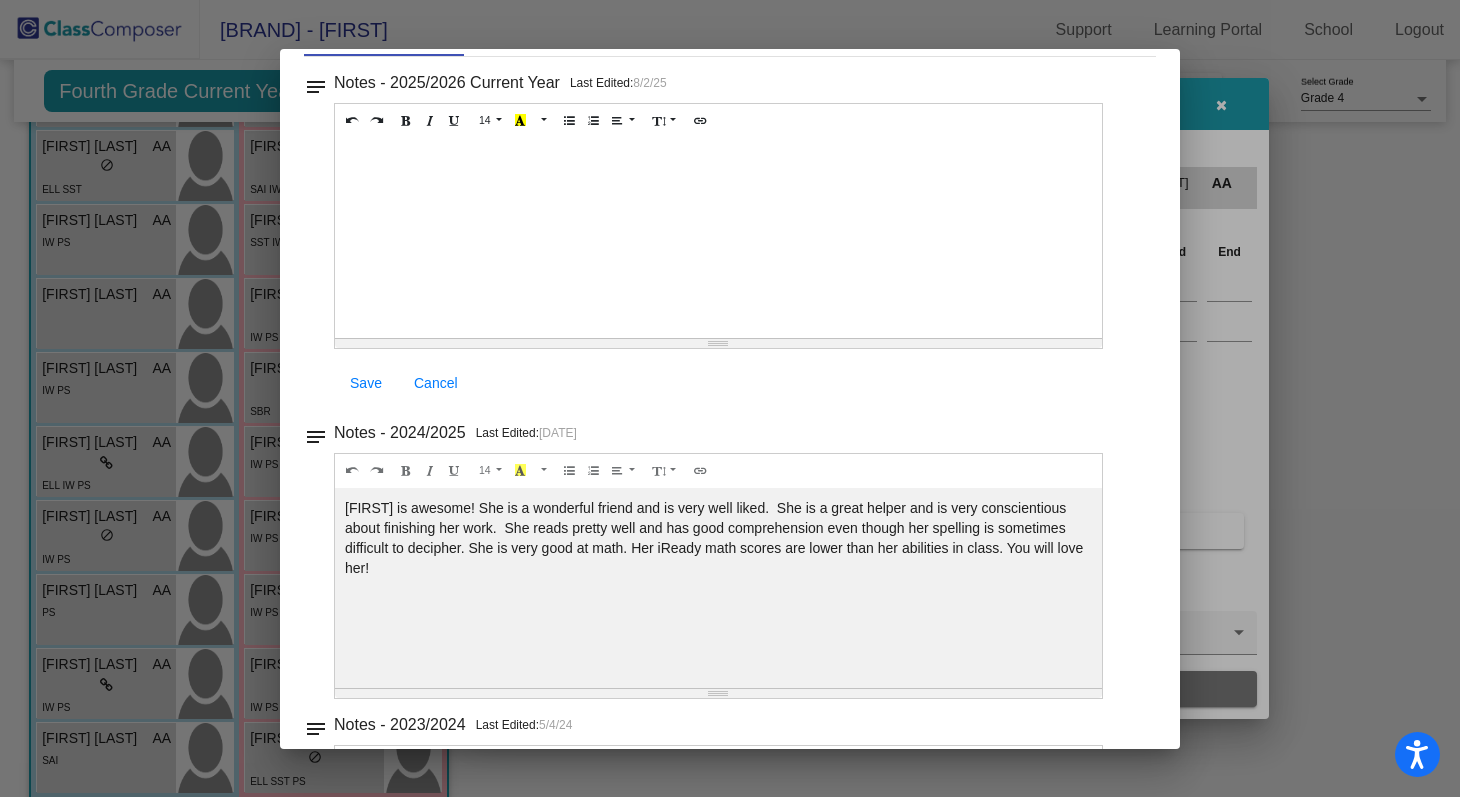 scroll, scrollTop: 0, scrollLeft: 0, axis: both 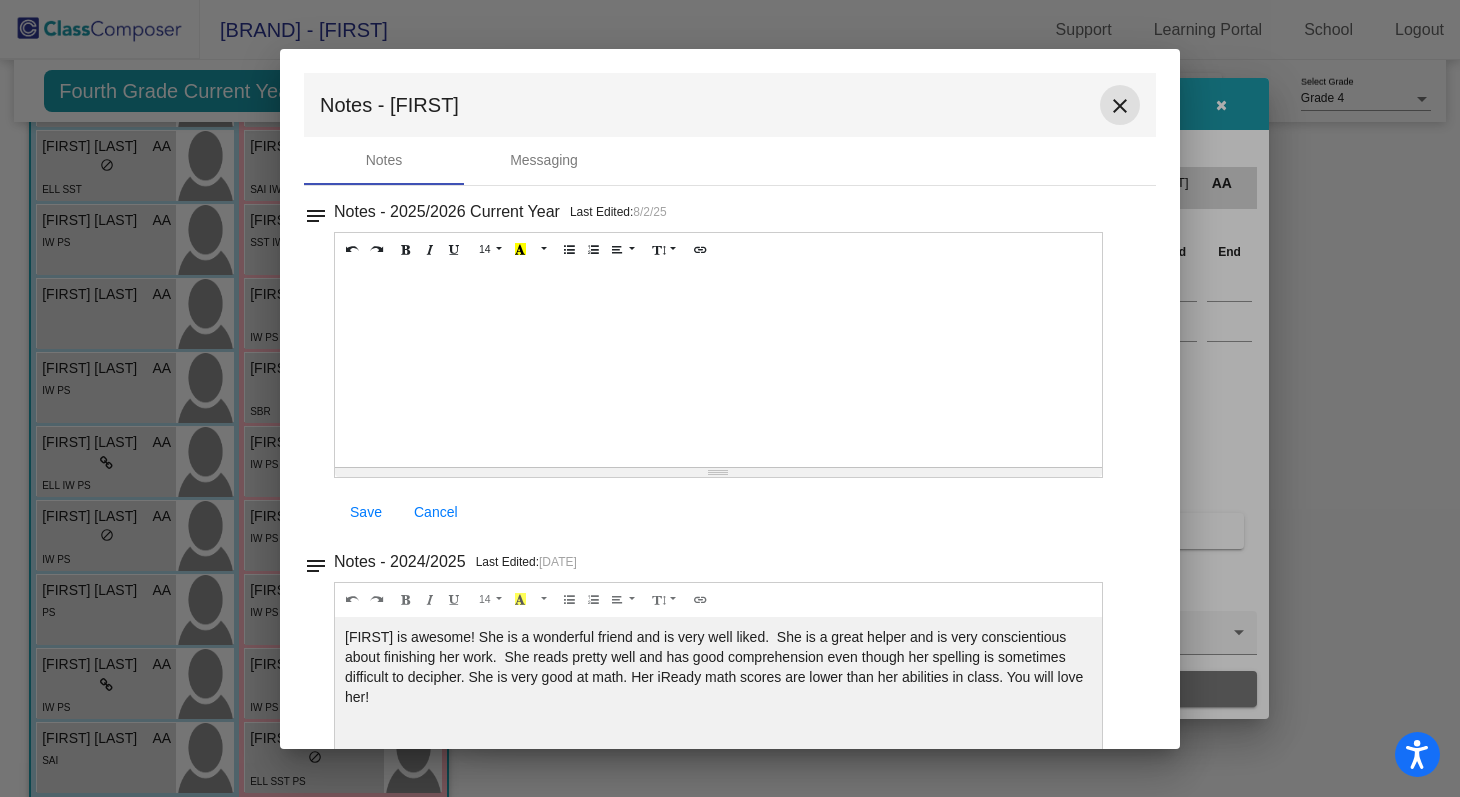 click on "close" at bounding box center (1120, 106) 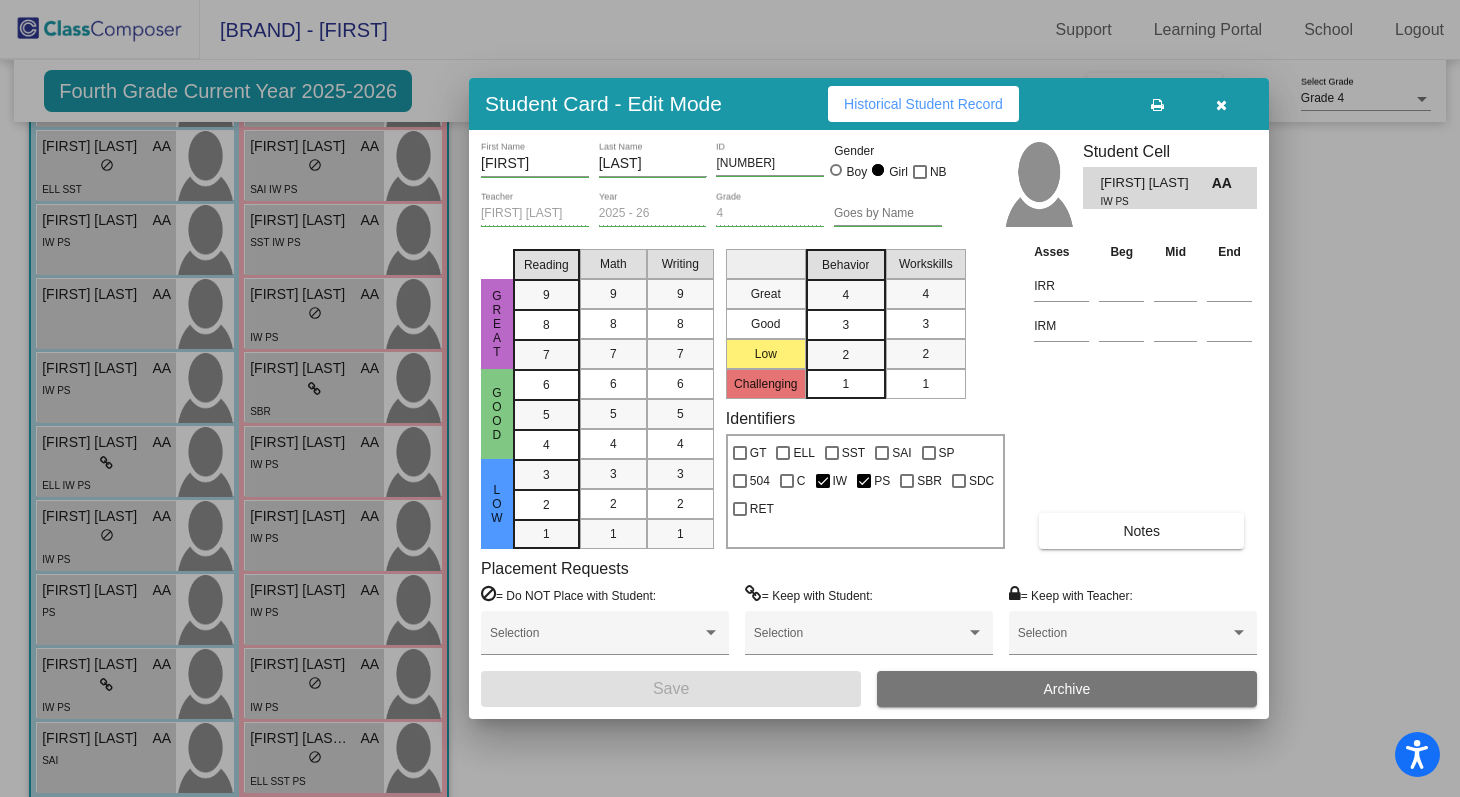 click on "Historical Student Record" at bounding box center [923, 104] 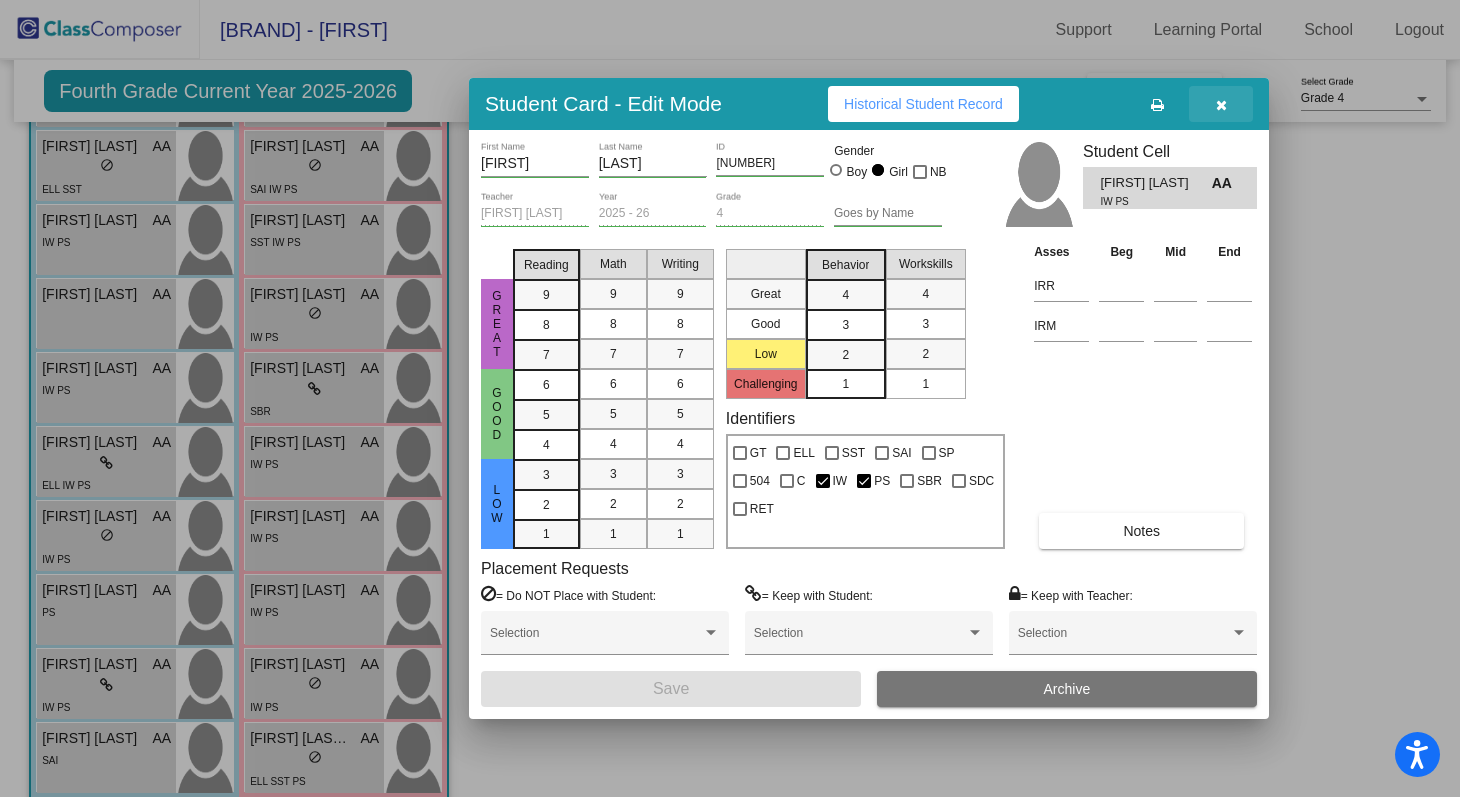 click at bounding box center [1221, 104] 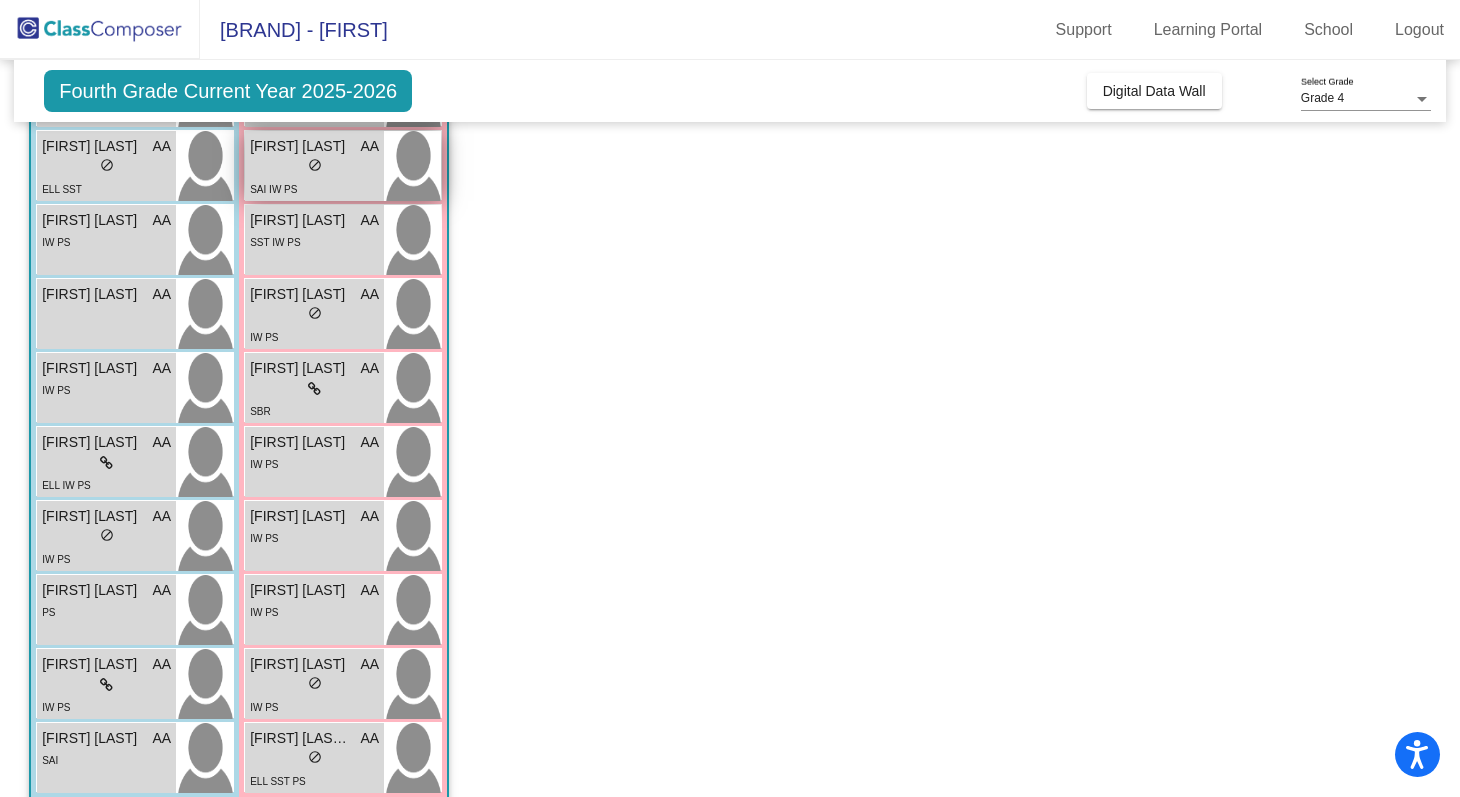 click at bounding box center (412, 166) 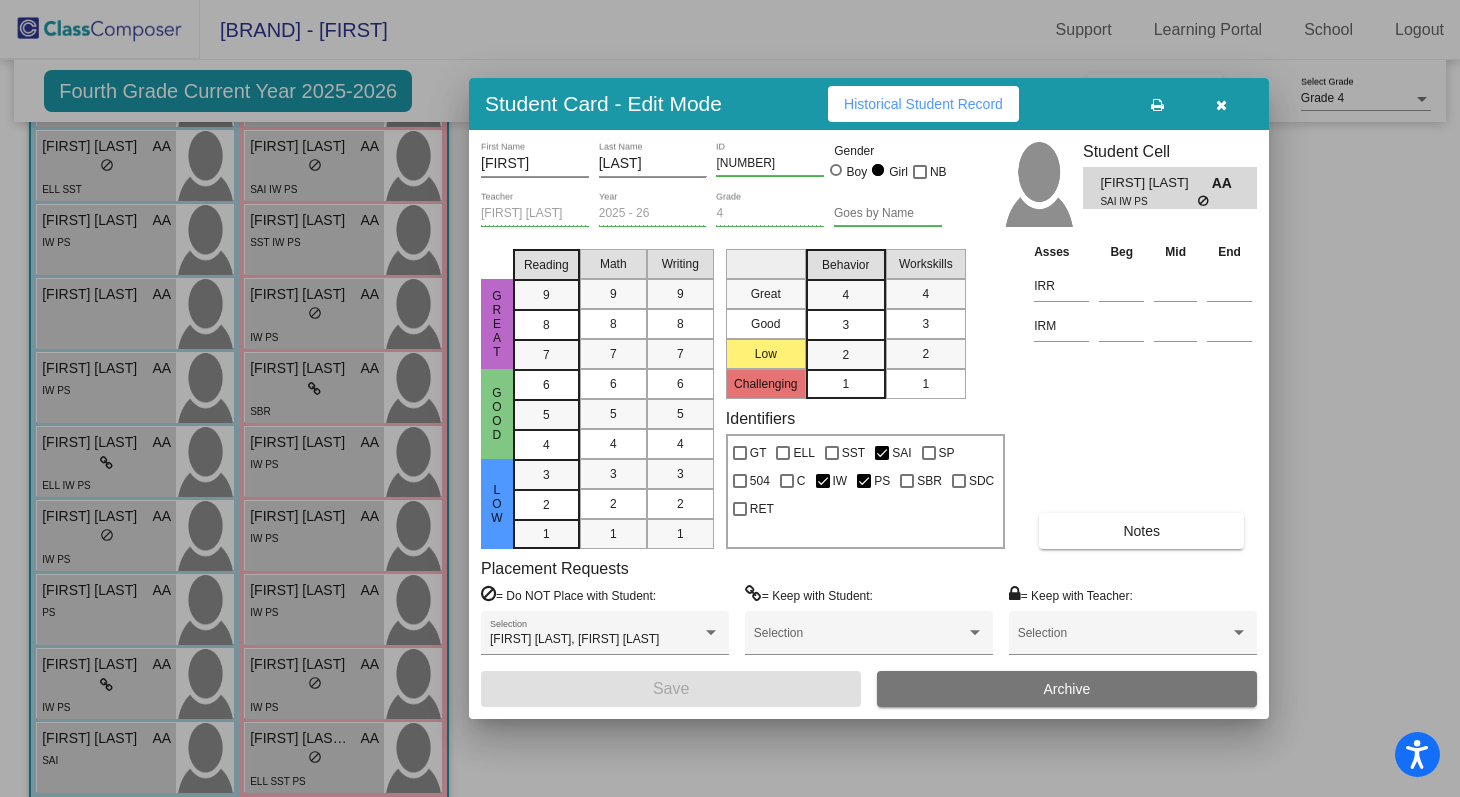 click on "Historical Student Record" at bounding box center (923, 104) 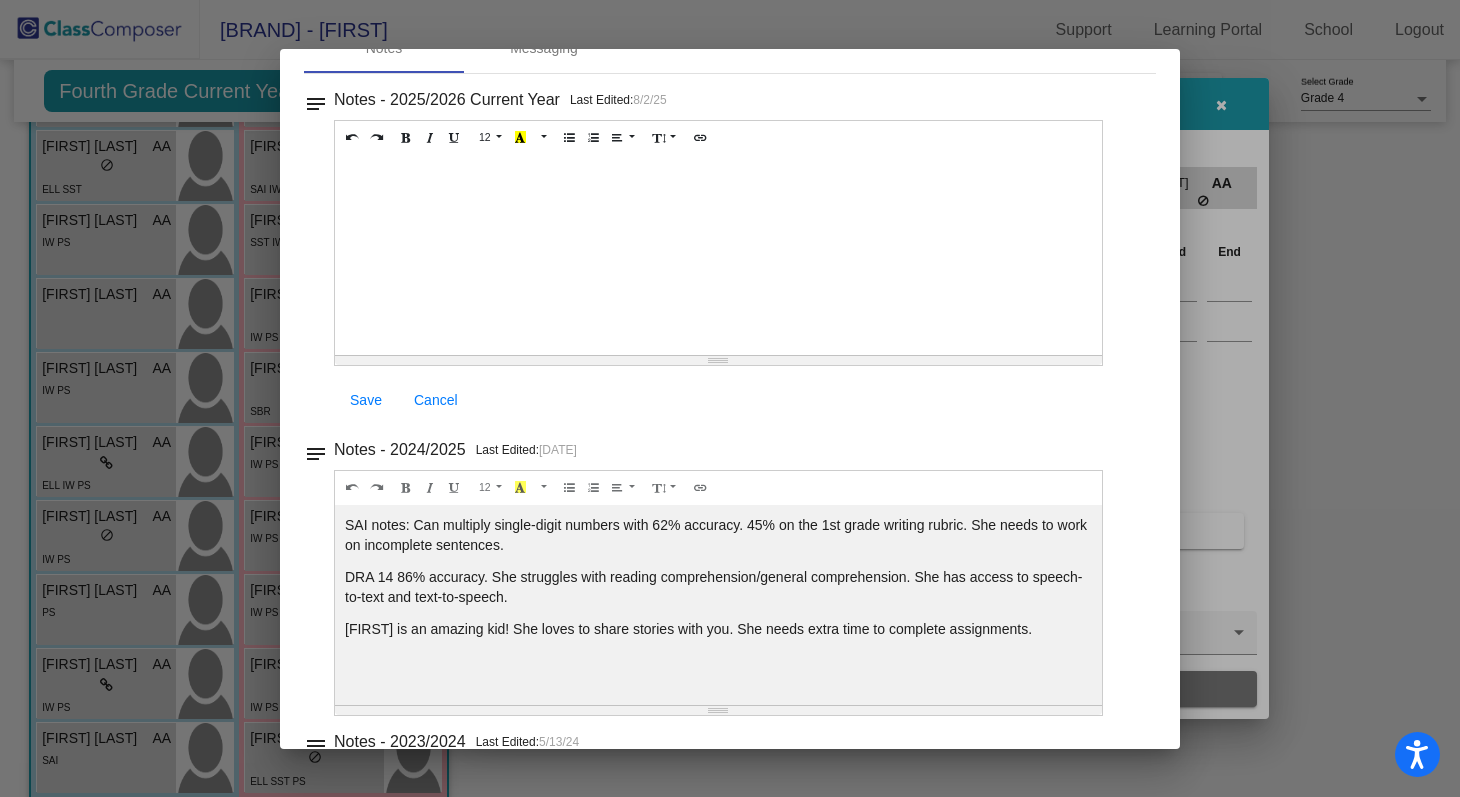 scroll, scrollTop: 0, scrollLeft: 0, axis: both 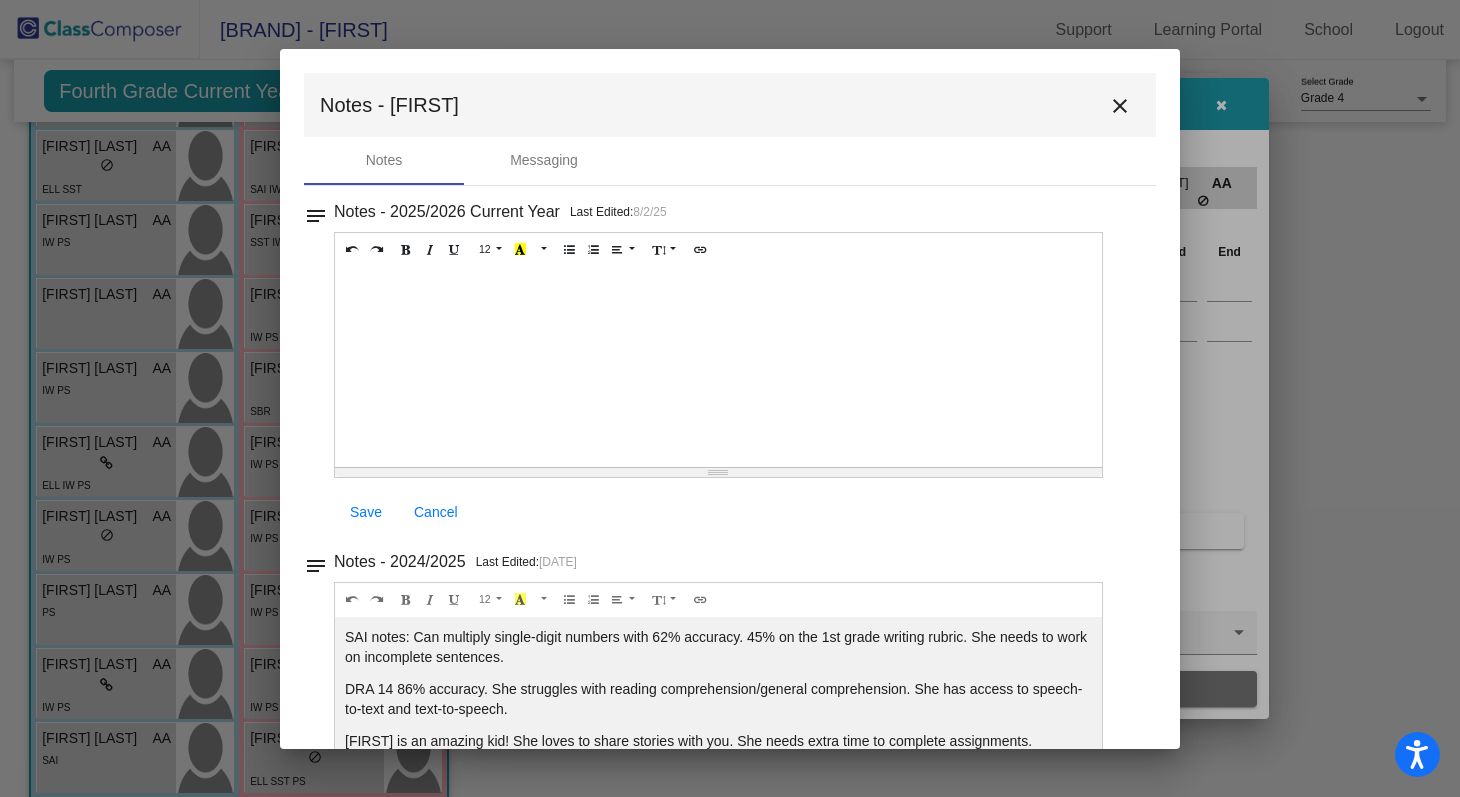 click on "close" at bounding box center [1120, 106] 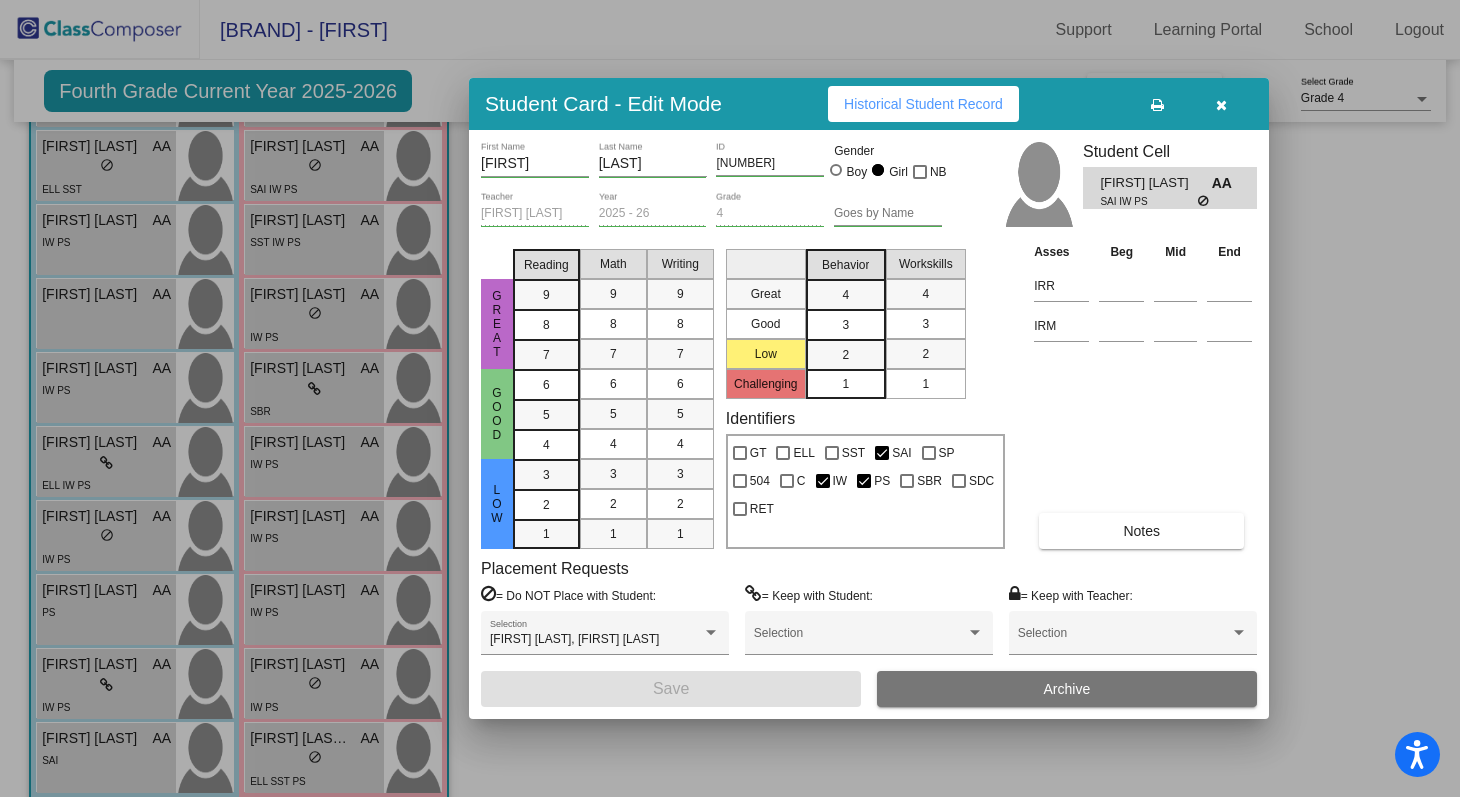 click at bounding box center (1221, 104) 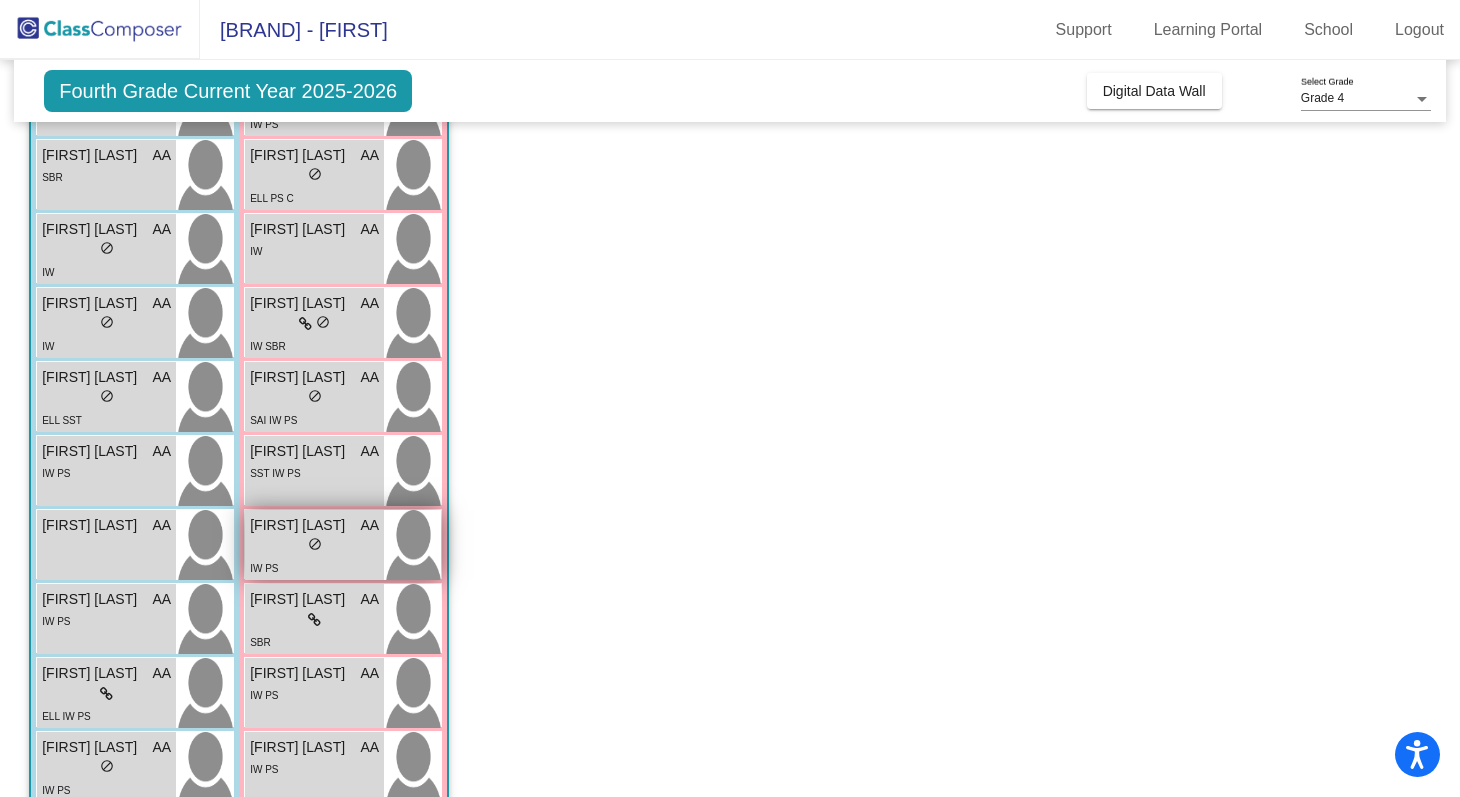 scroll, scrollTop: 404, scrollLeft: 0, axis: vertical 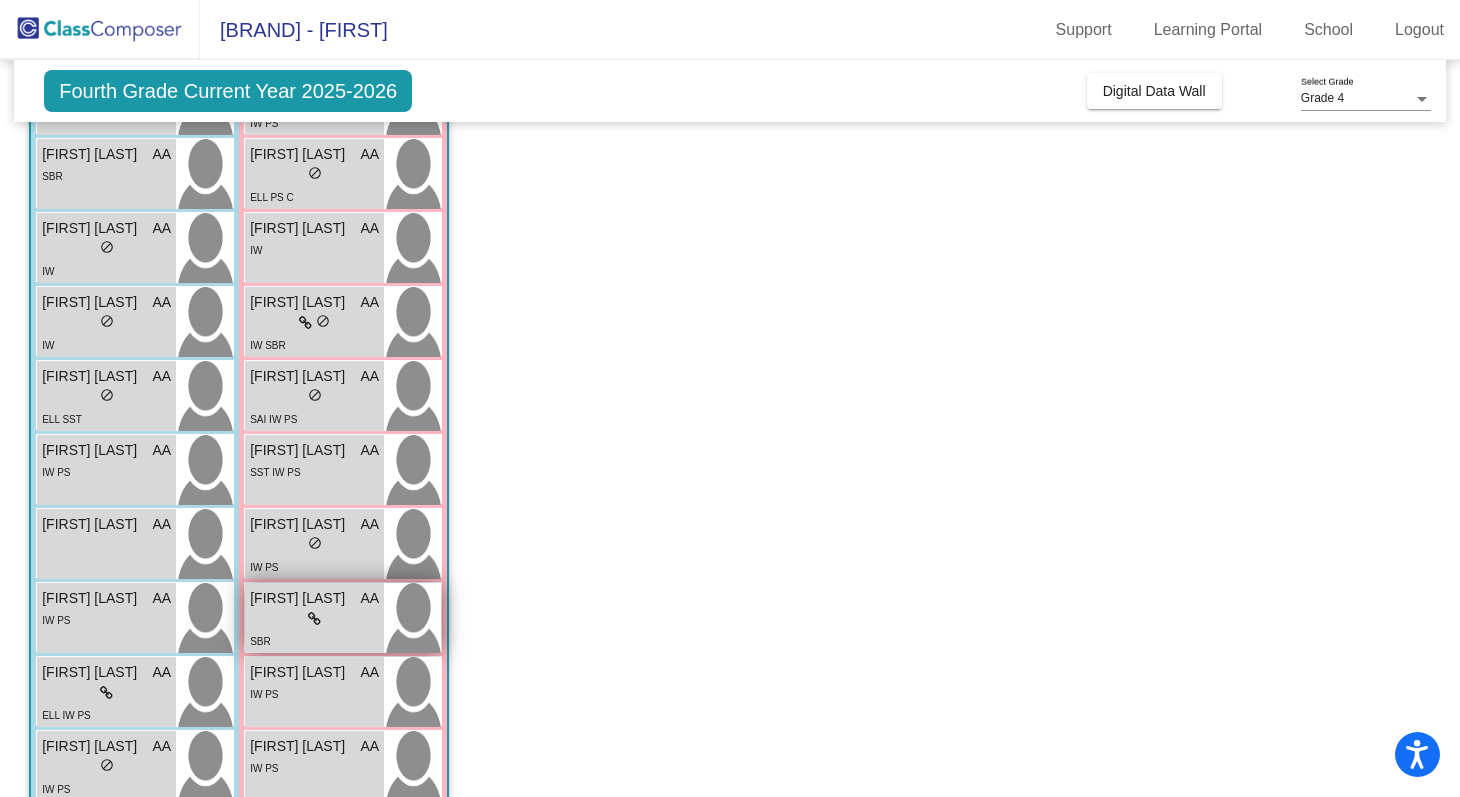 click at bounding box center [412, 618] 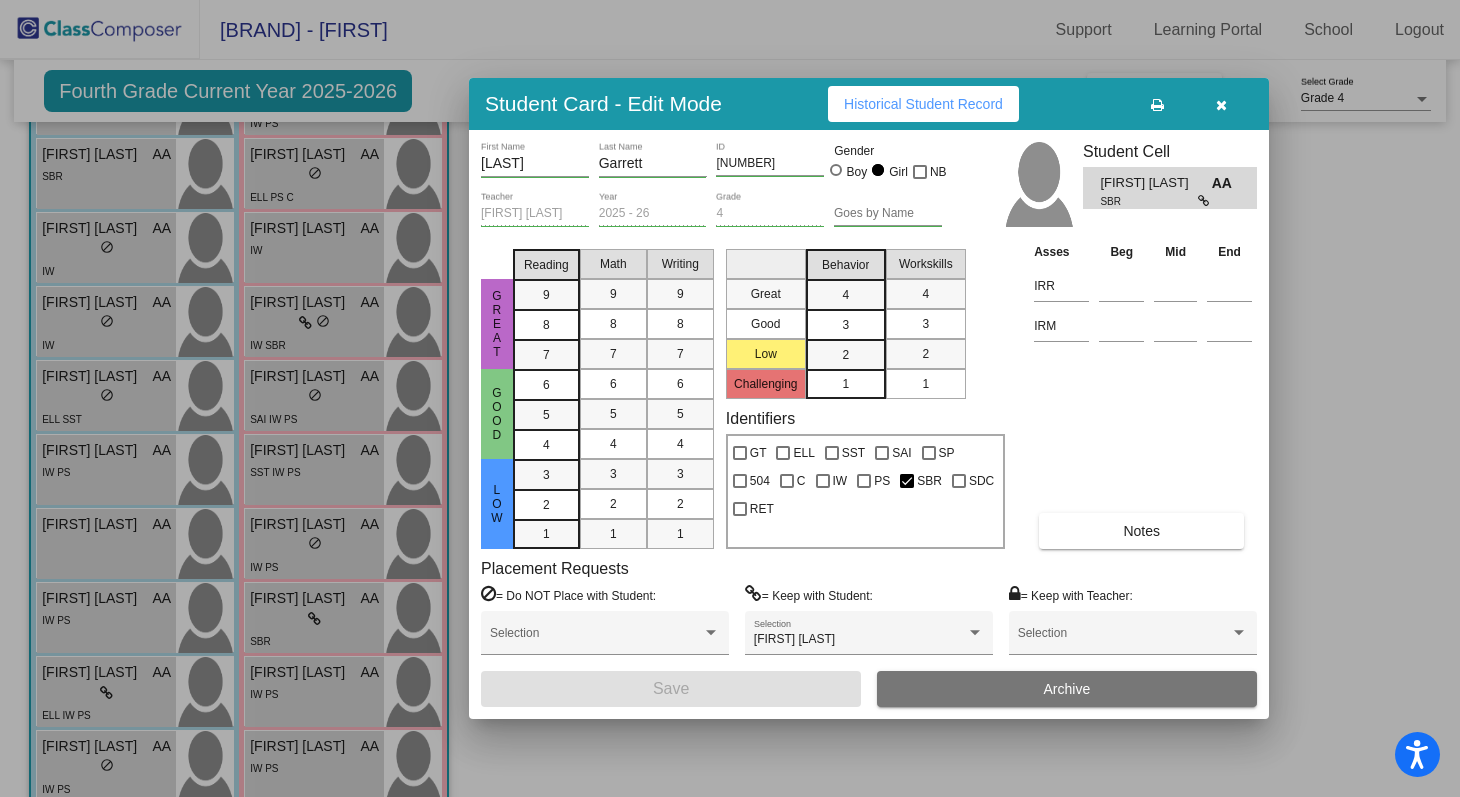 click on "Historical Student Record" at bounding box center [923, 104] 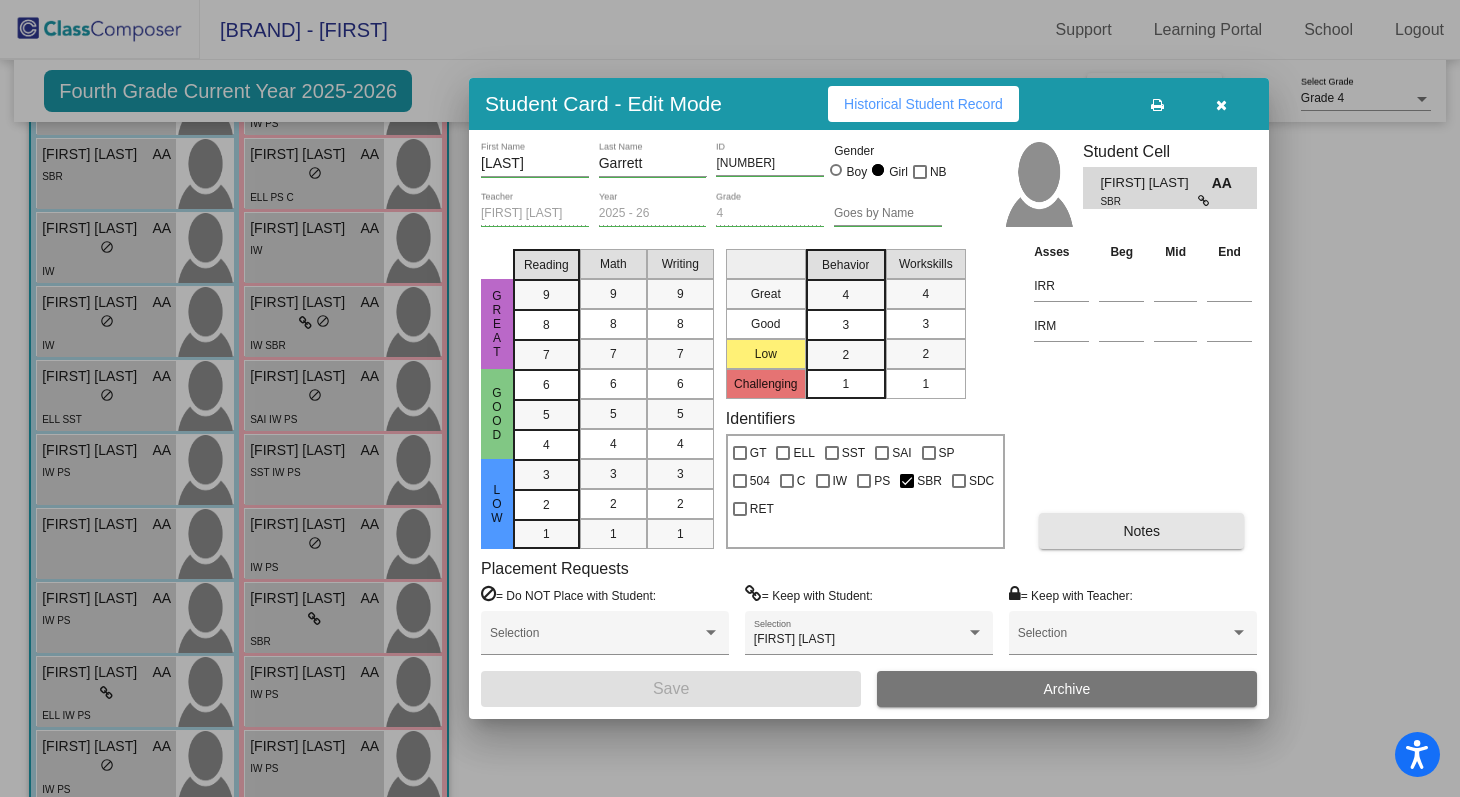 click on "Notes" at bounding box center [1141, 531] 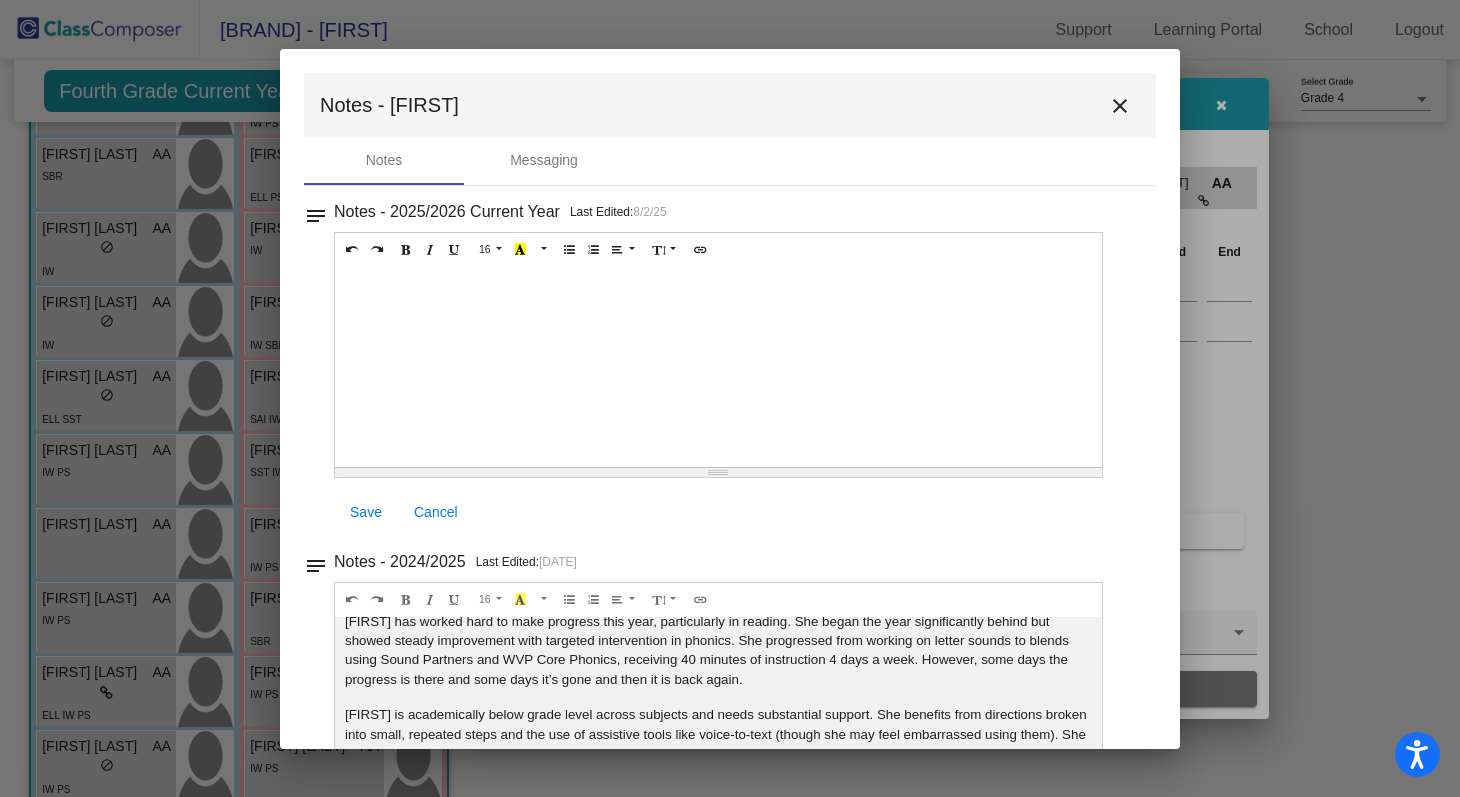 scroll, scrollTop: 29, scrollLeft: 0, axis: vertical 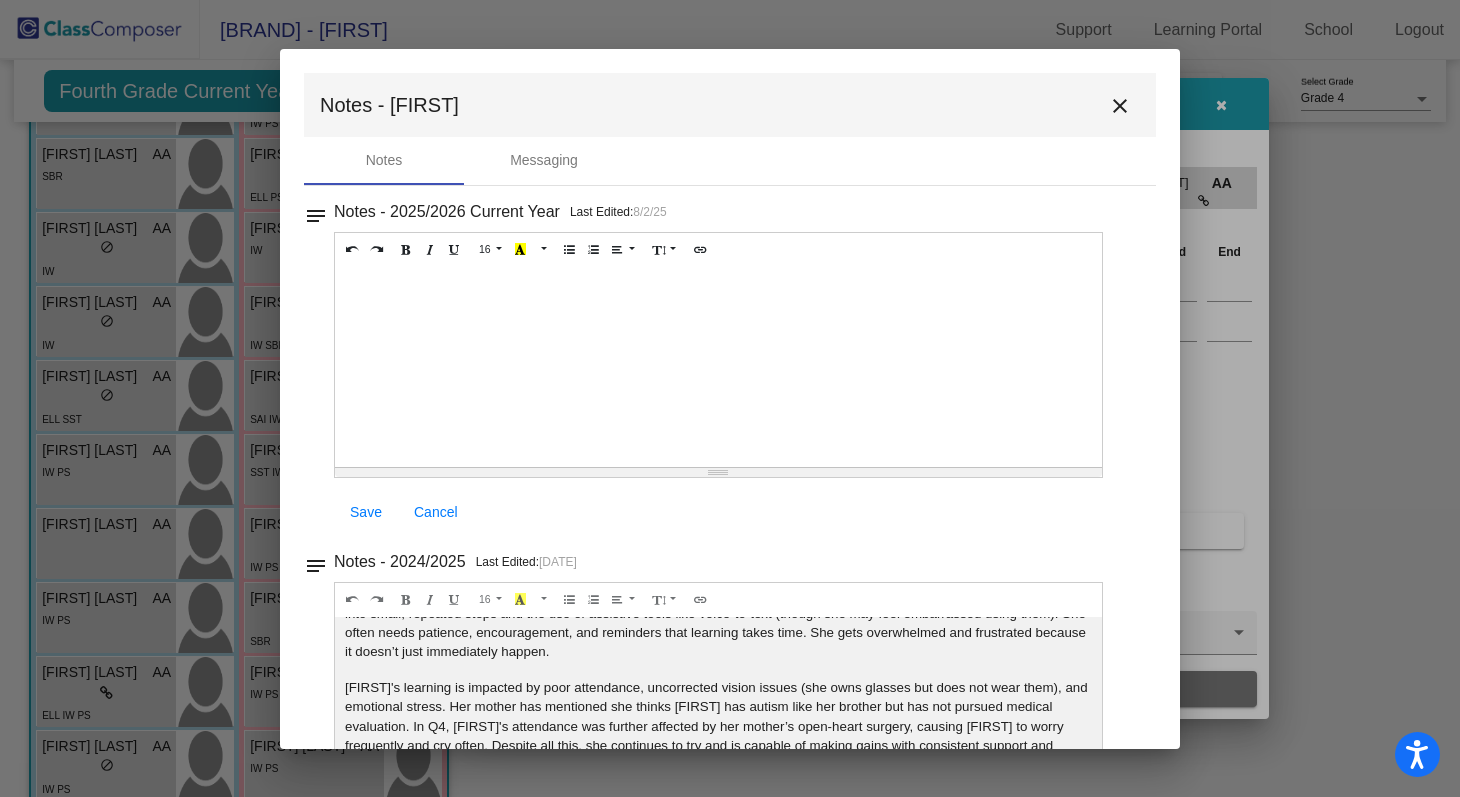 click on "close" at bounding box center (1120, 106) 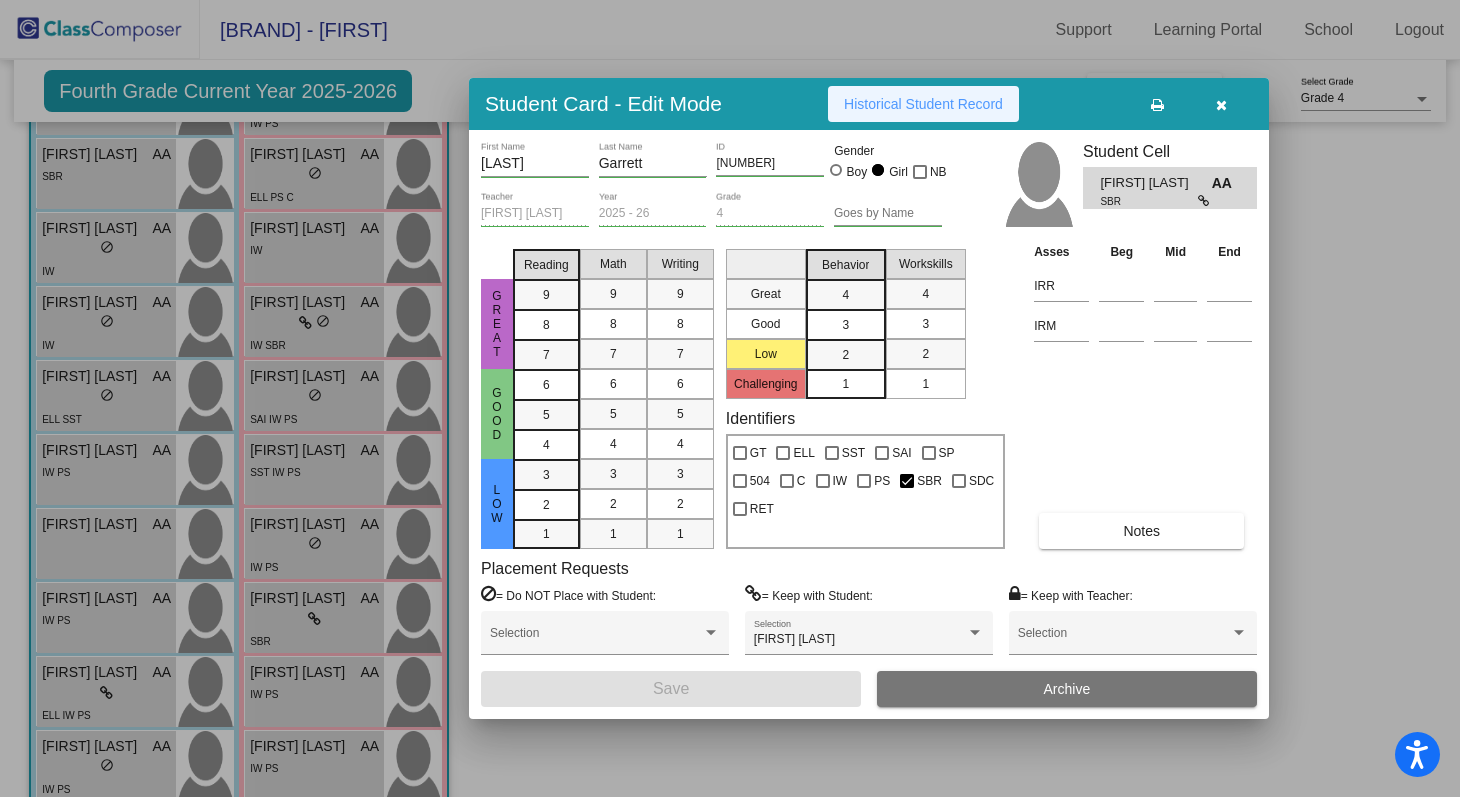 click on "Historical Student Record" at bounding box center [923, 104] 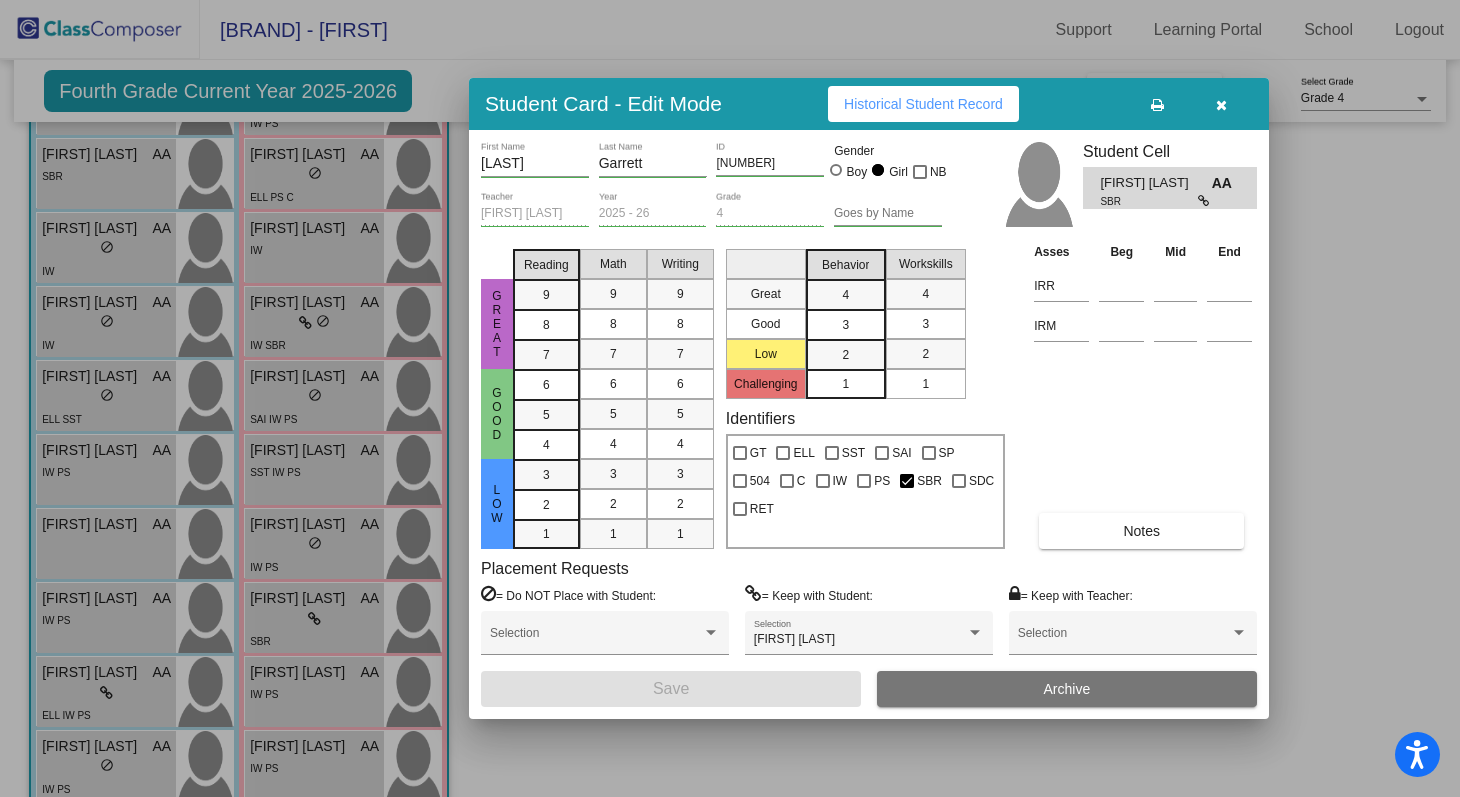 click at bounding box center (1221, 105) 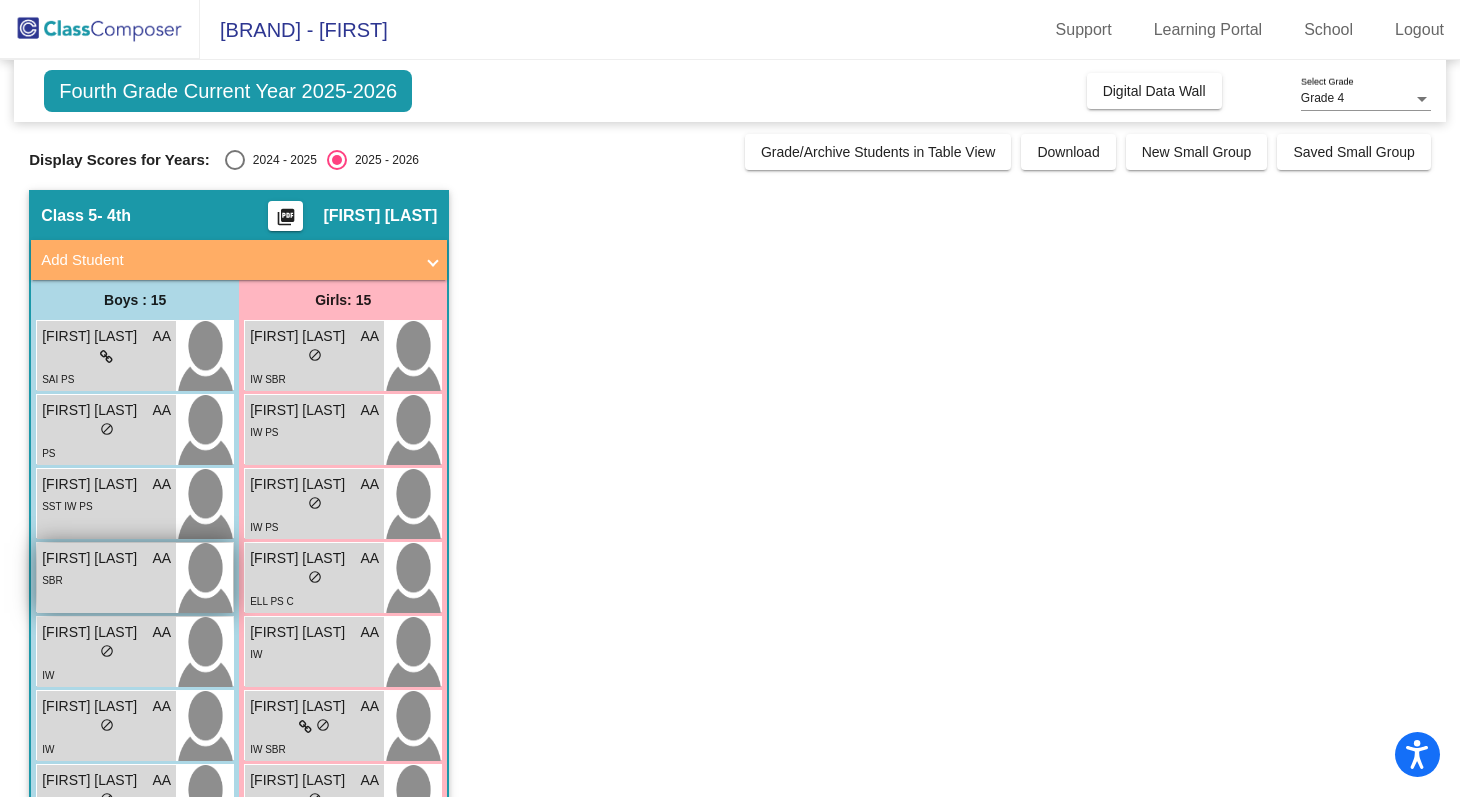 scroll, scrollTop: 102, scrollLeft: 0, axis: vertical 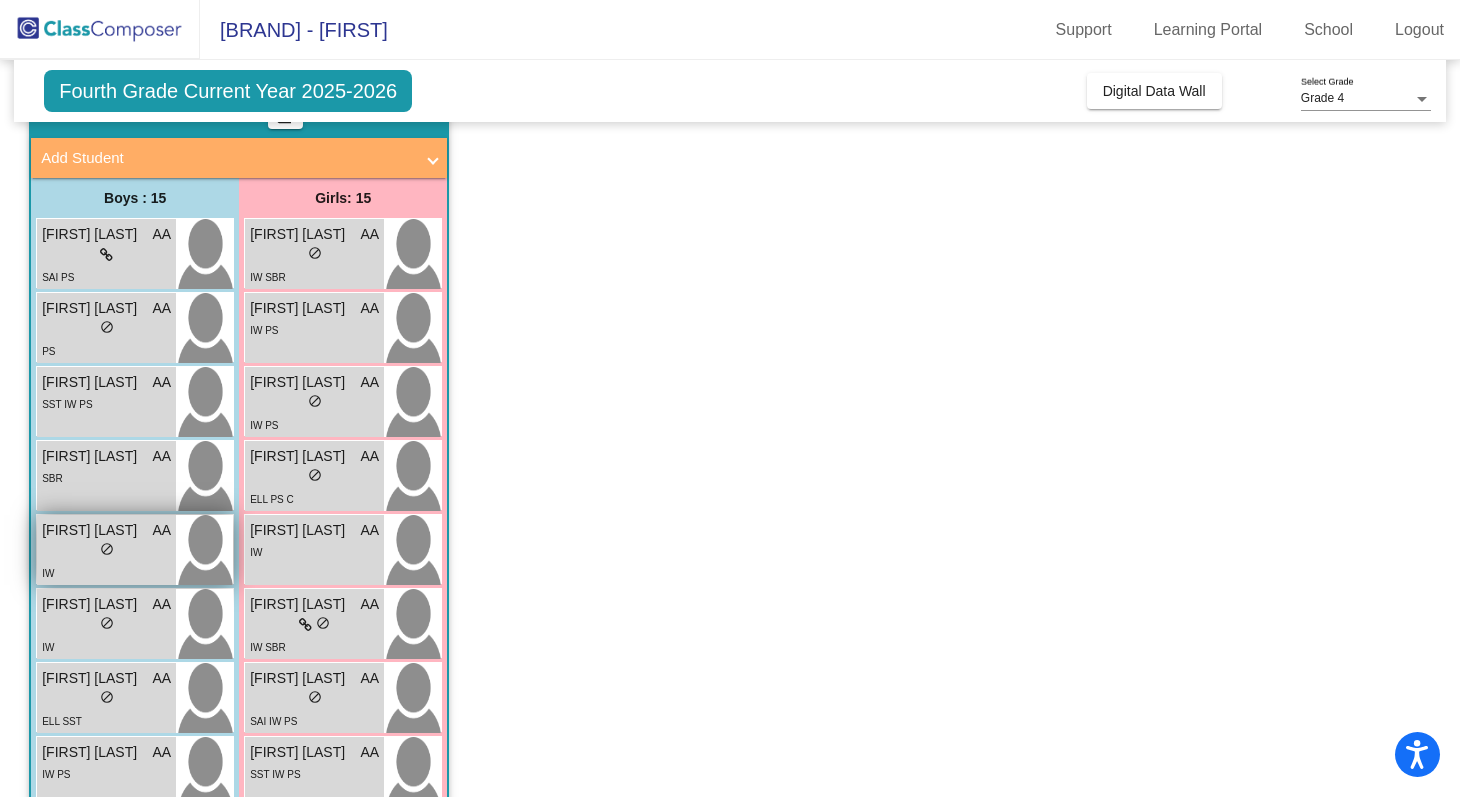 click on "lock do_not_disturb_alt" at bounding box center [106, 551] 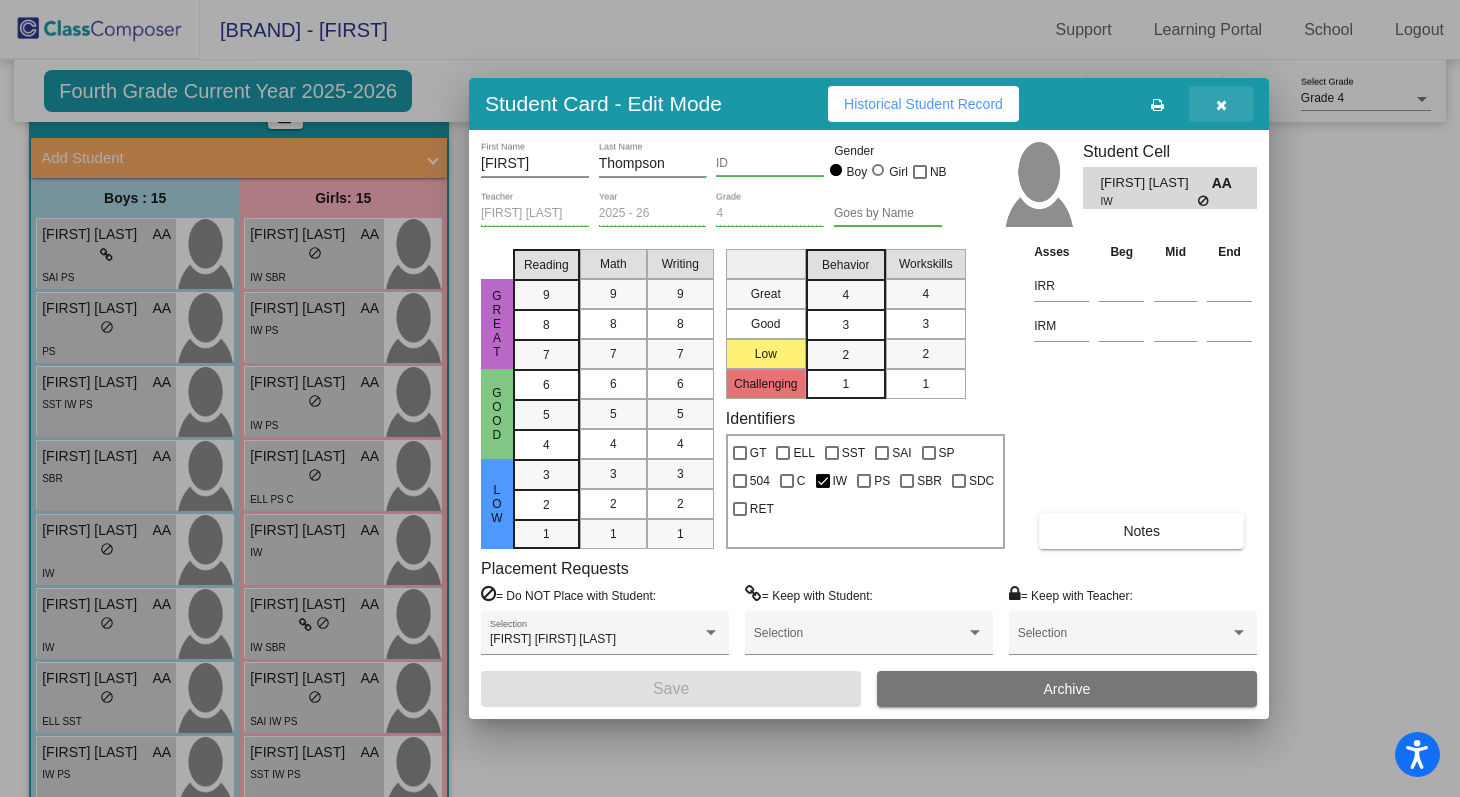 click at bounding box center (1221, 104) 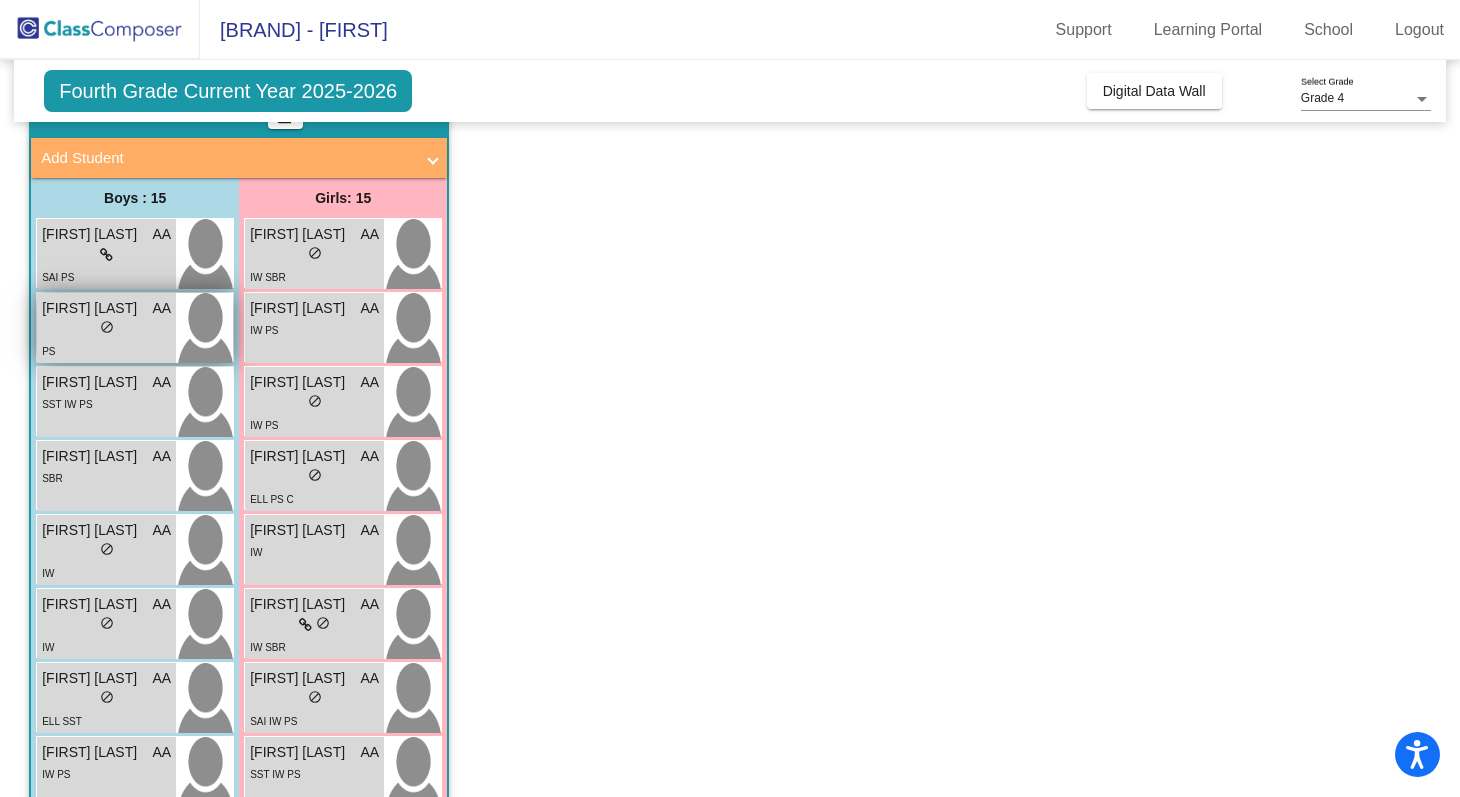 click on "AA" at bounding box center [162, 308] 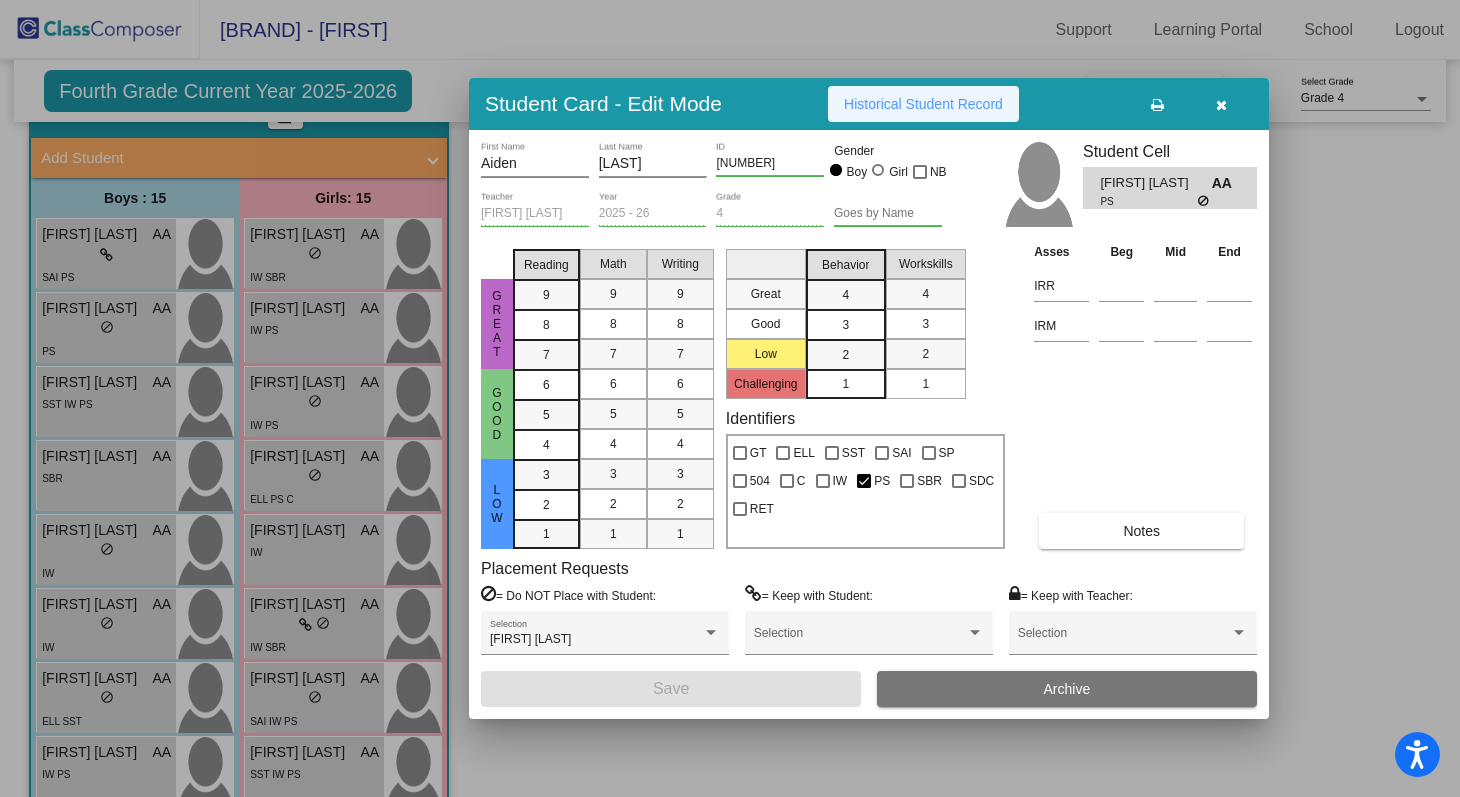 click on "Historical Student Record" at bounding box center [923, 104] 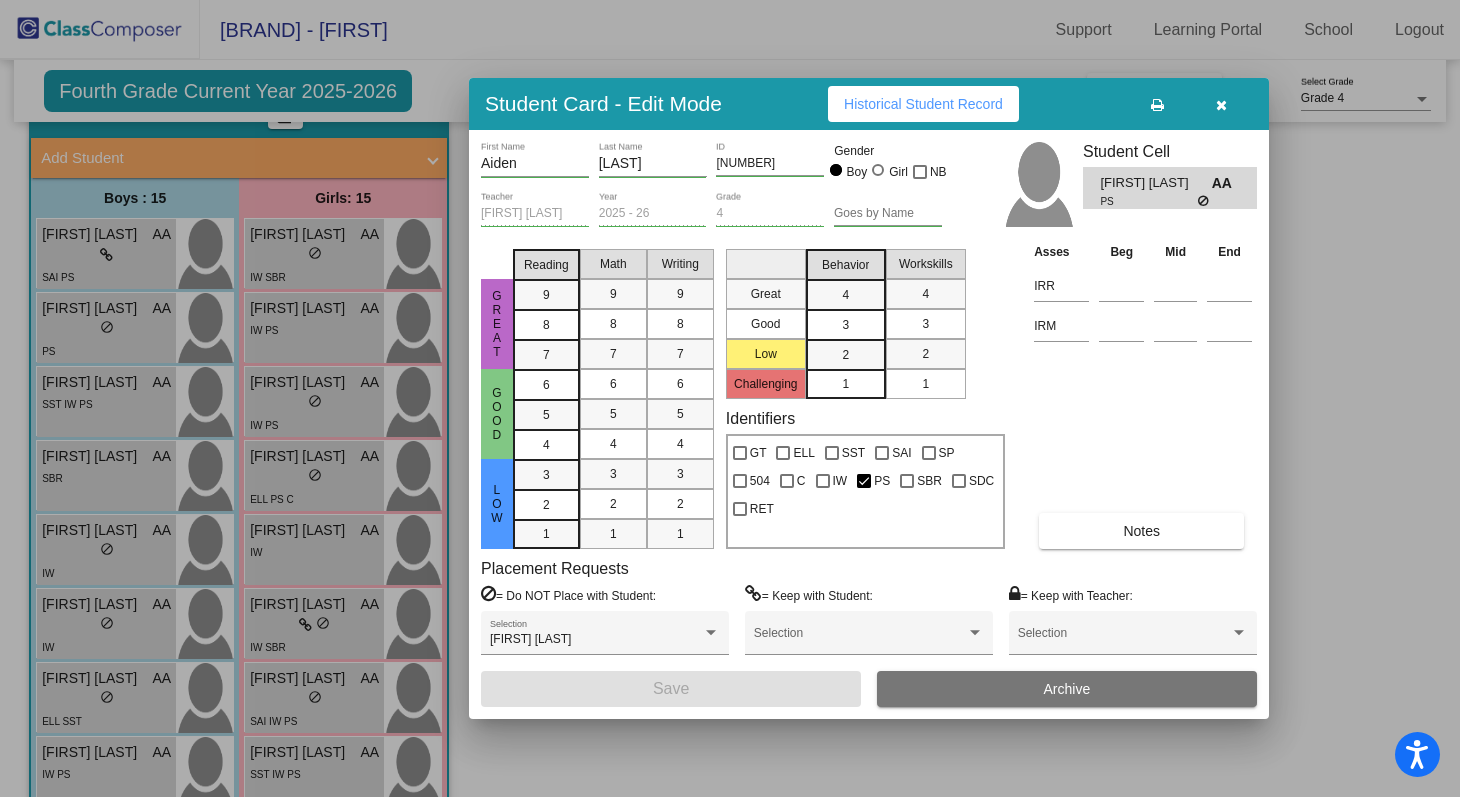 click at bounding box center (730, 398) 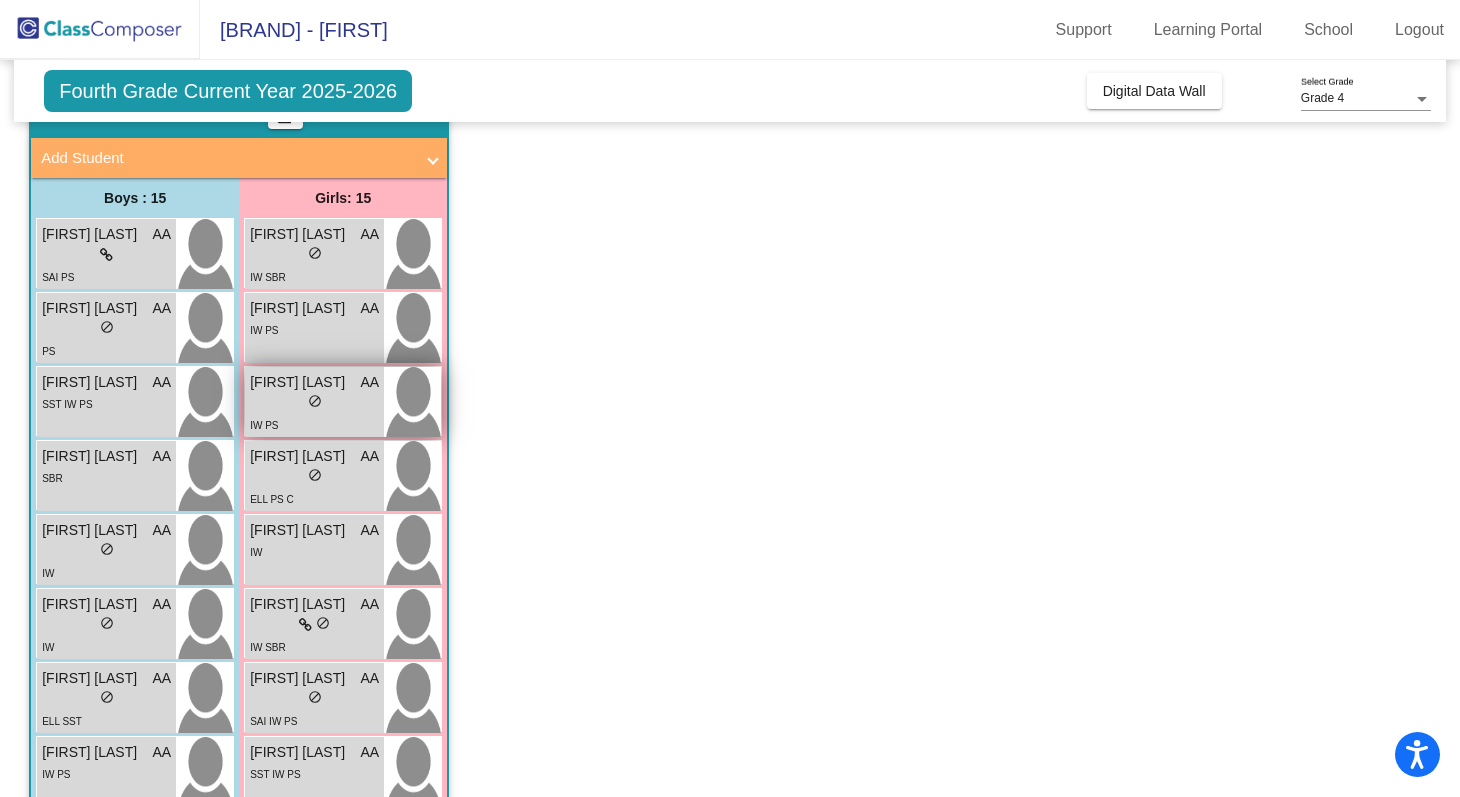 click on "lock do_not_disturb_alt" at bounding box center [314, 403] 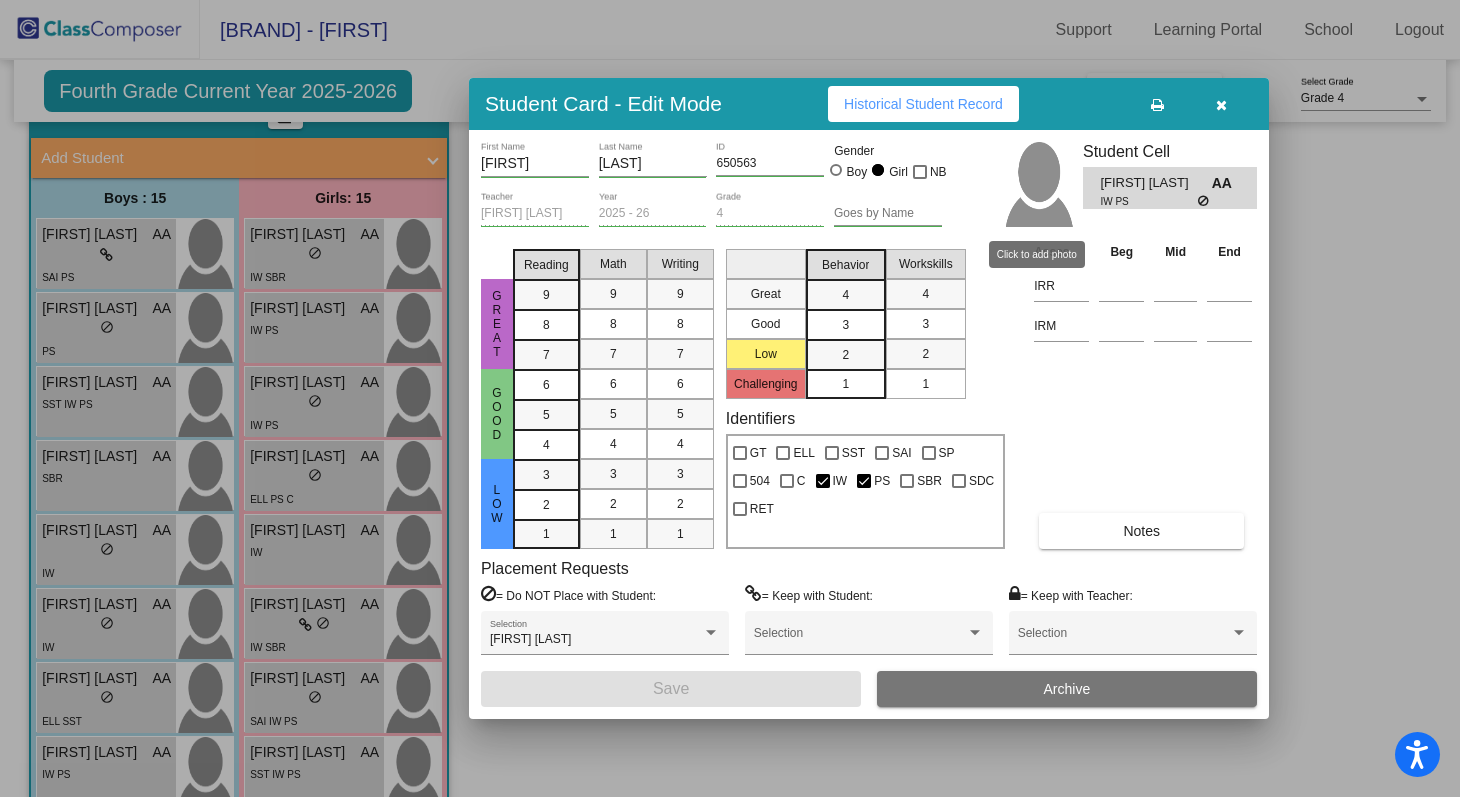 click on "Historical Student Record" at bounding box center (923, 104) 